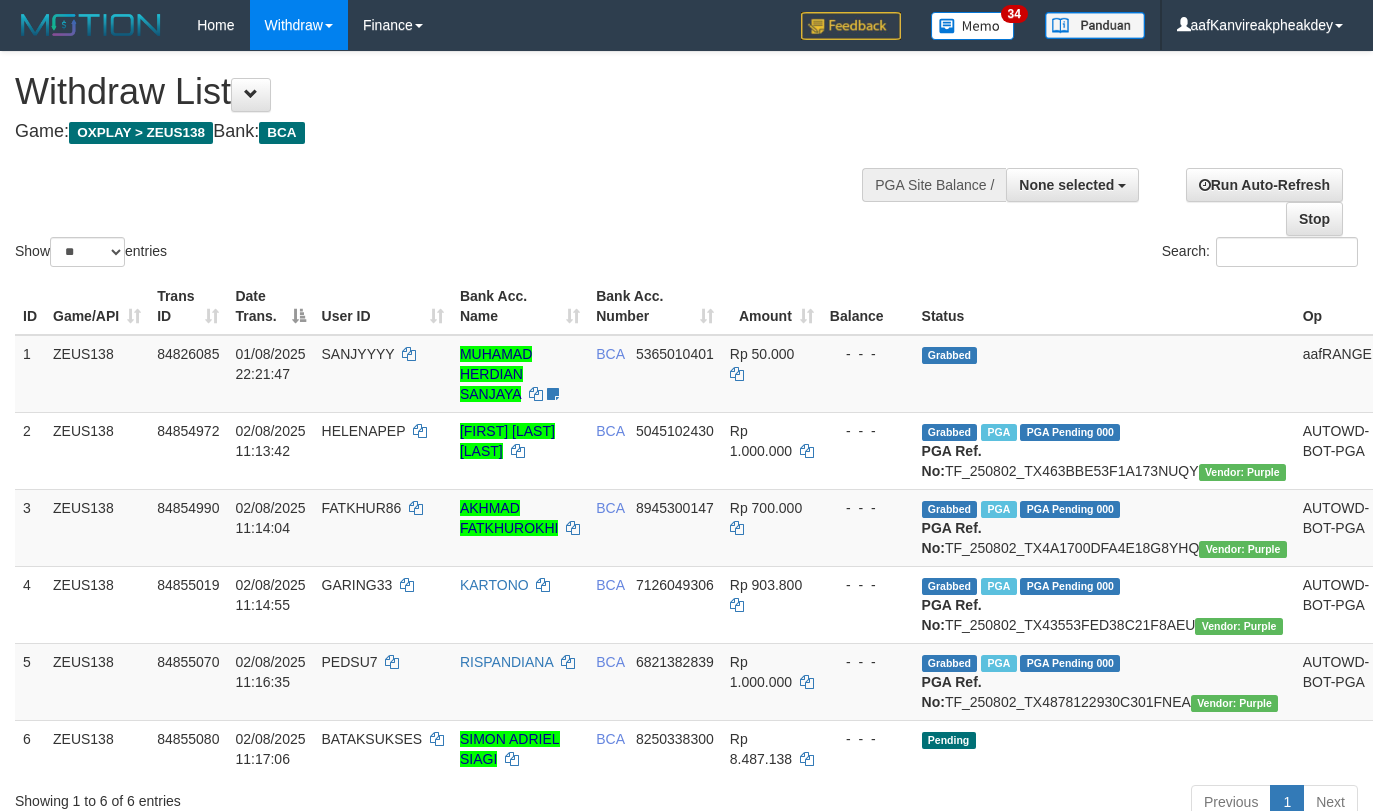 select 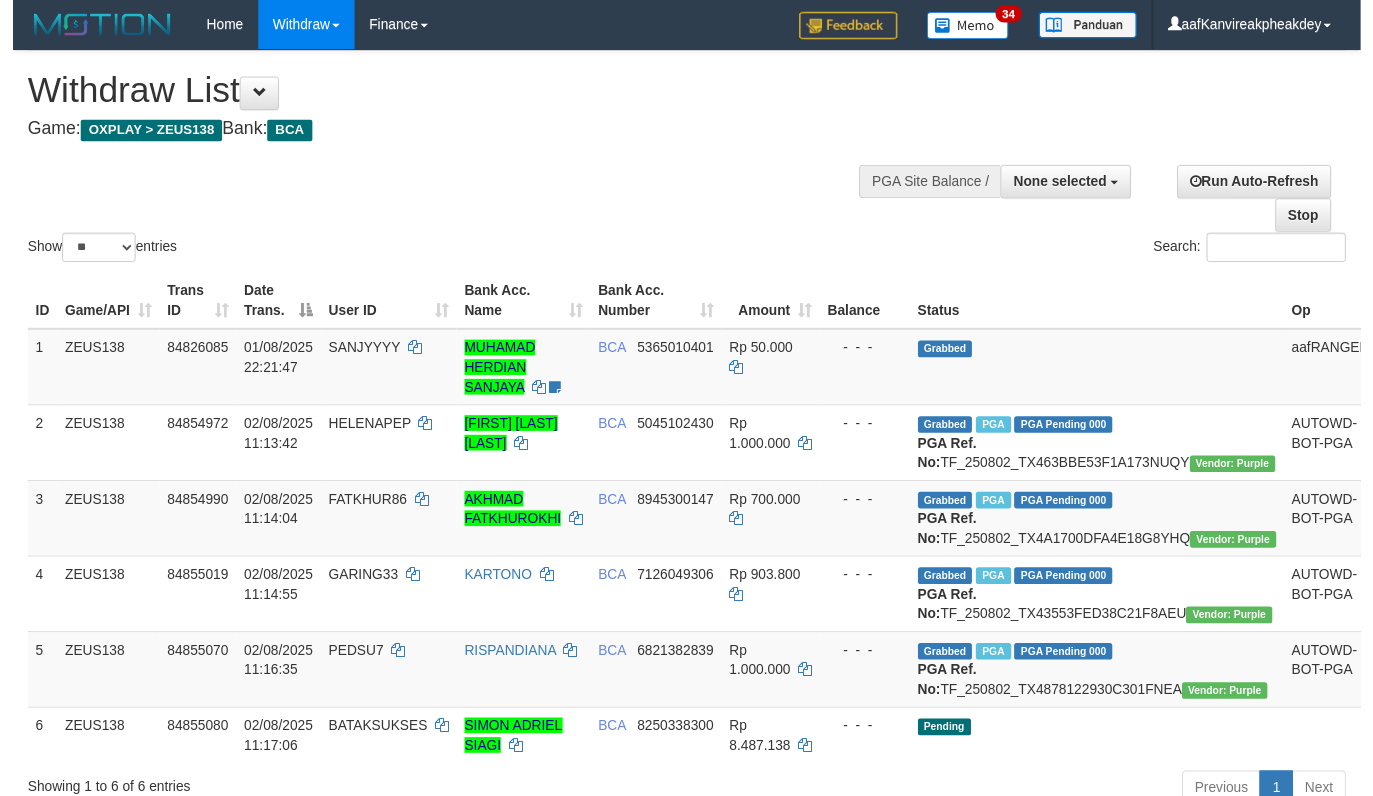 scroll, scrollTop: 644, scrollLeft: 0, axis: vertical 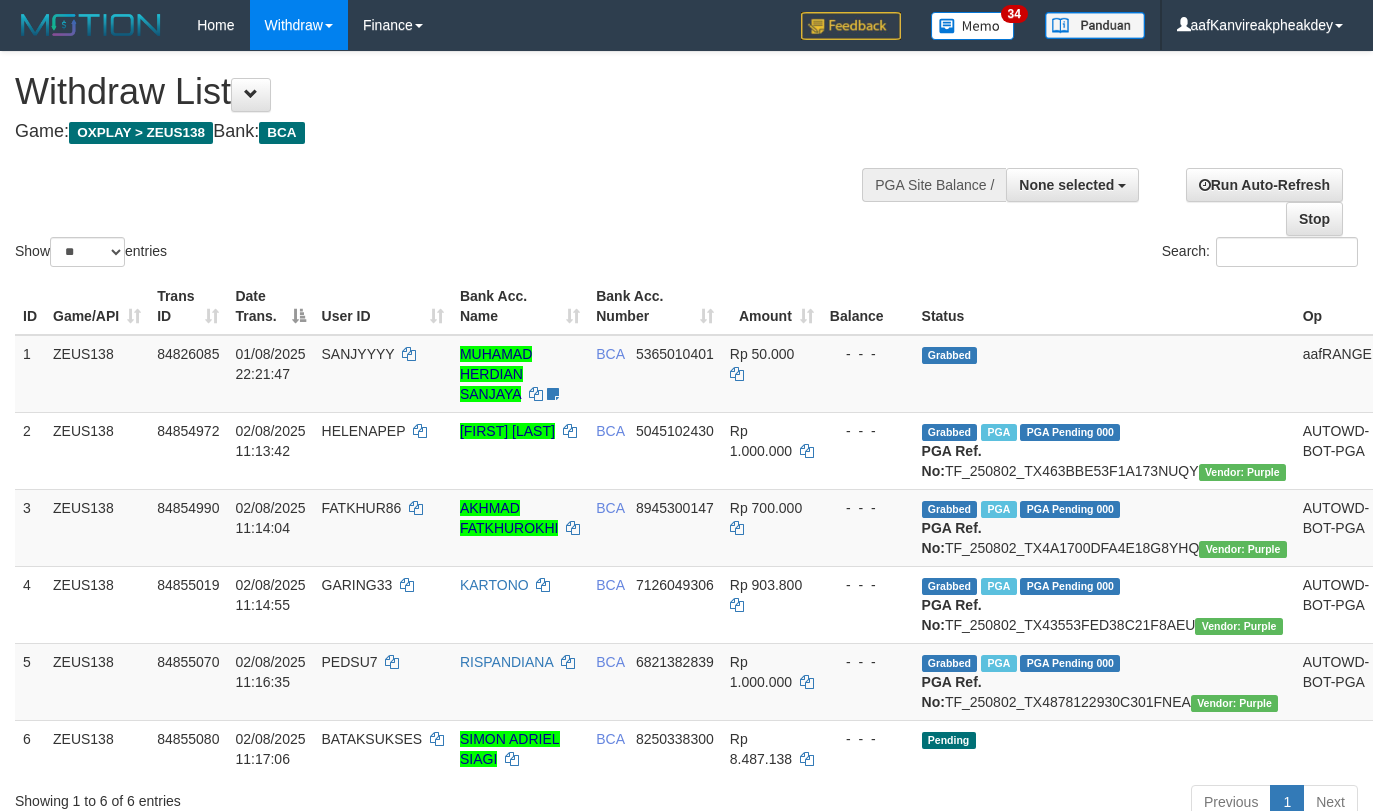 select 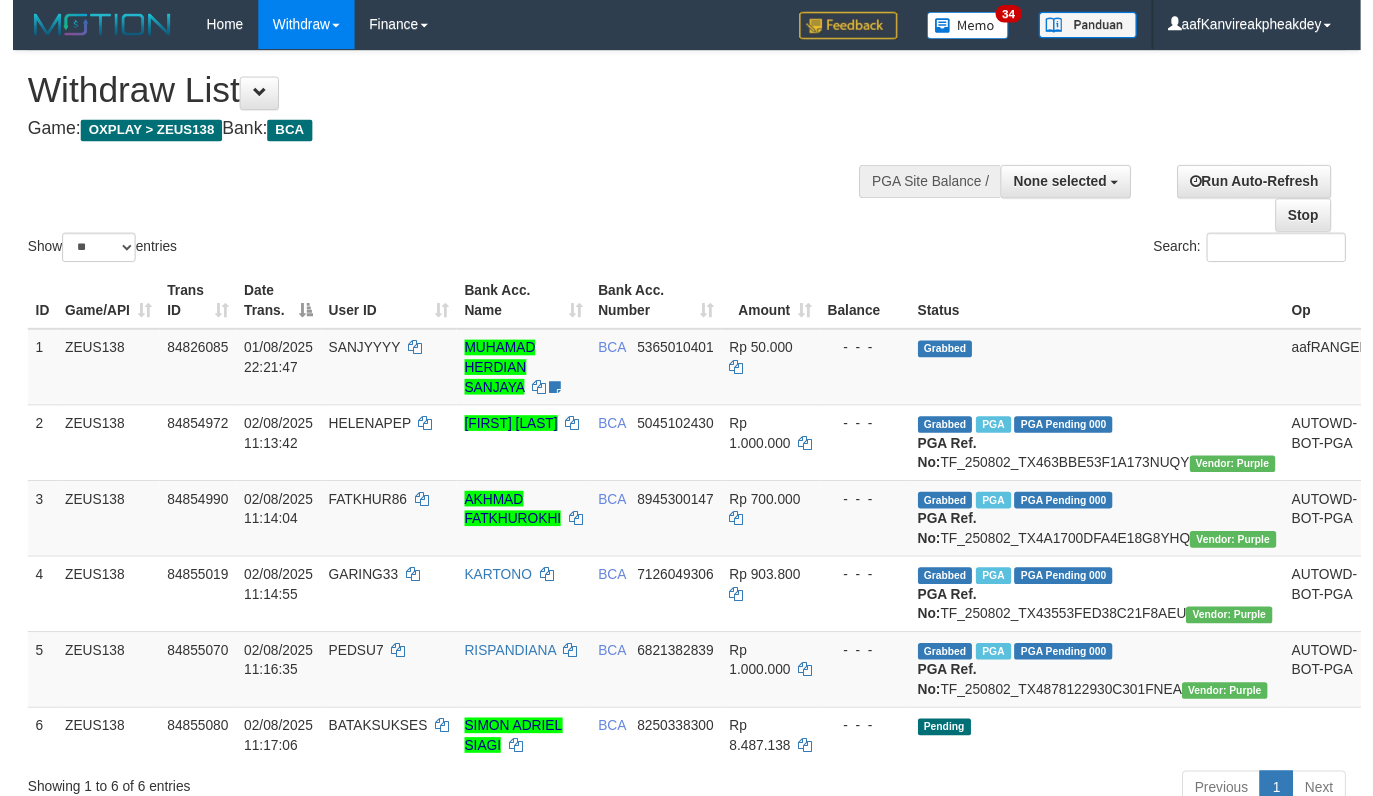 scroll, scrollTop: 644, scrollLeft: 0, axis: vertical 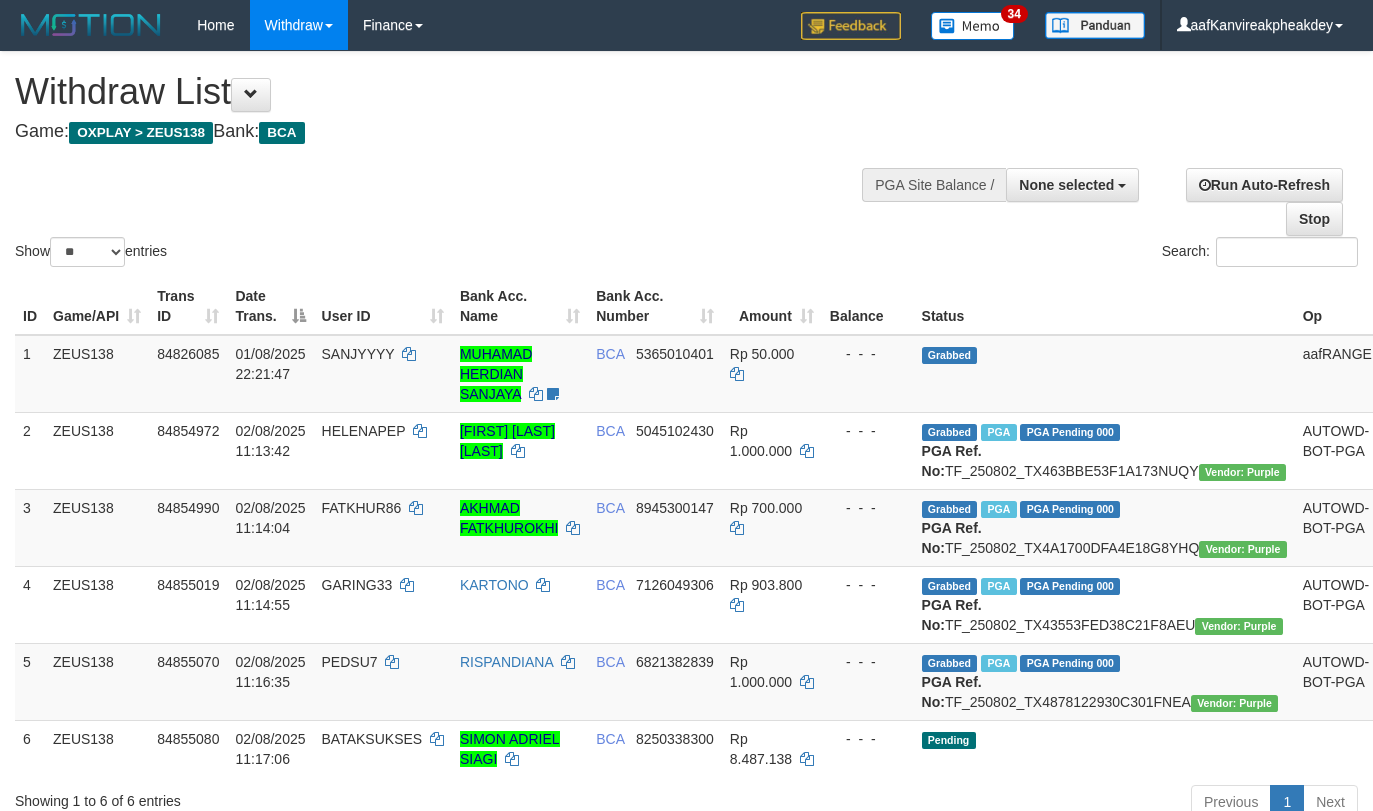 select 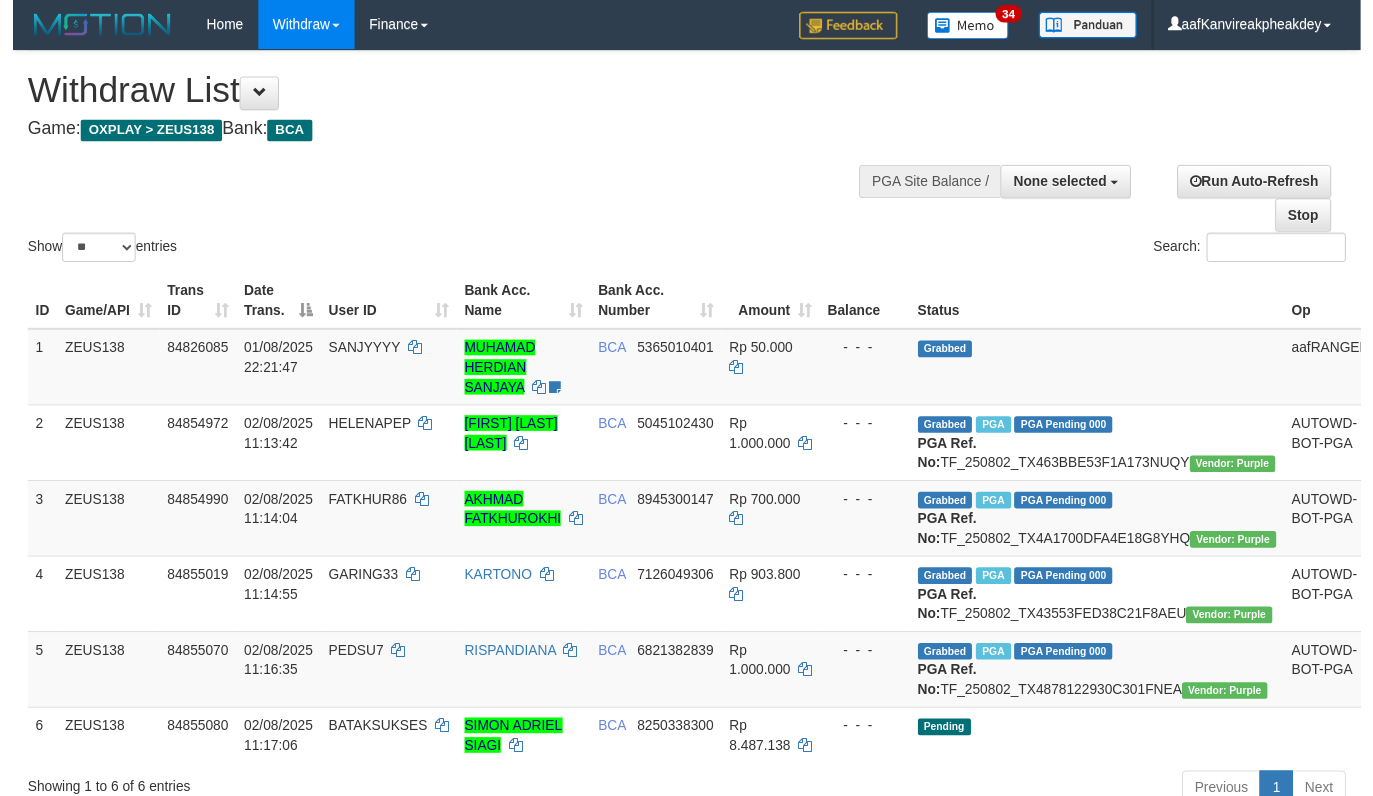 scroll, scrollTop: 644, scrollLeft: 0, axis: vertical 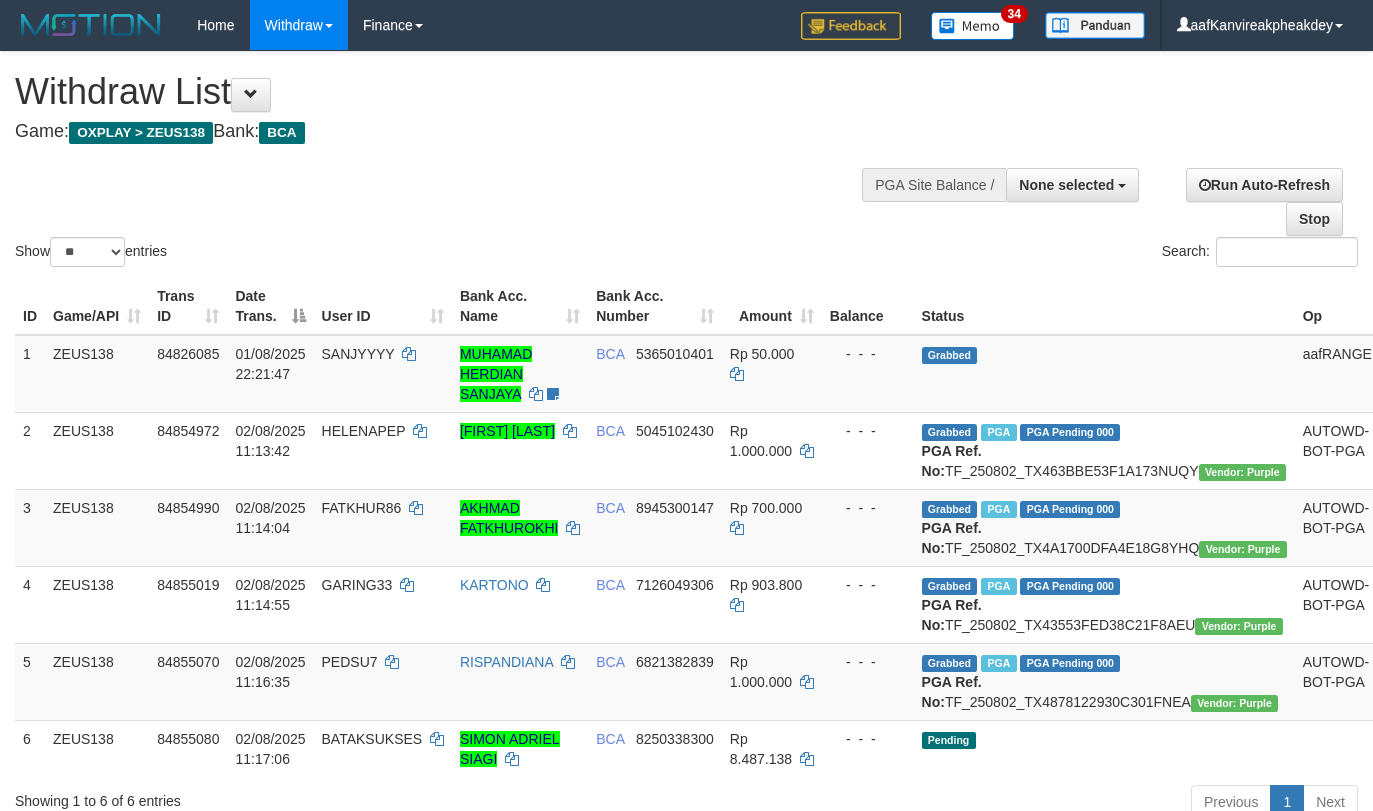 select 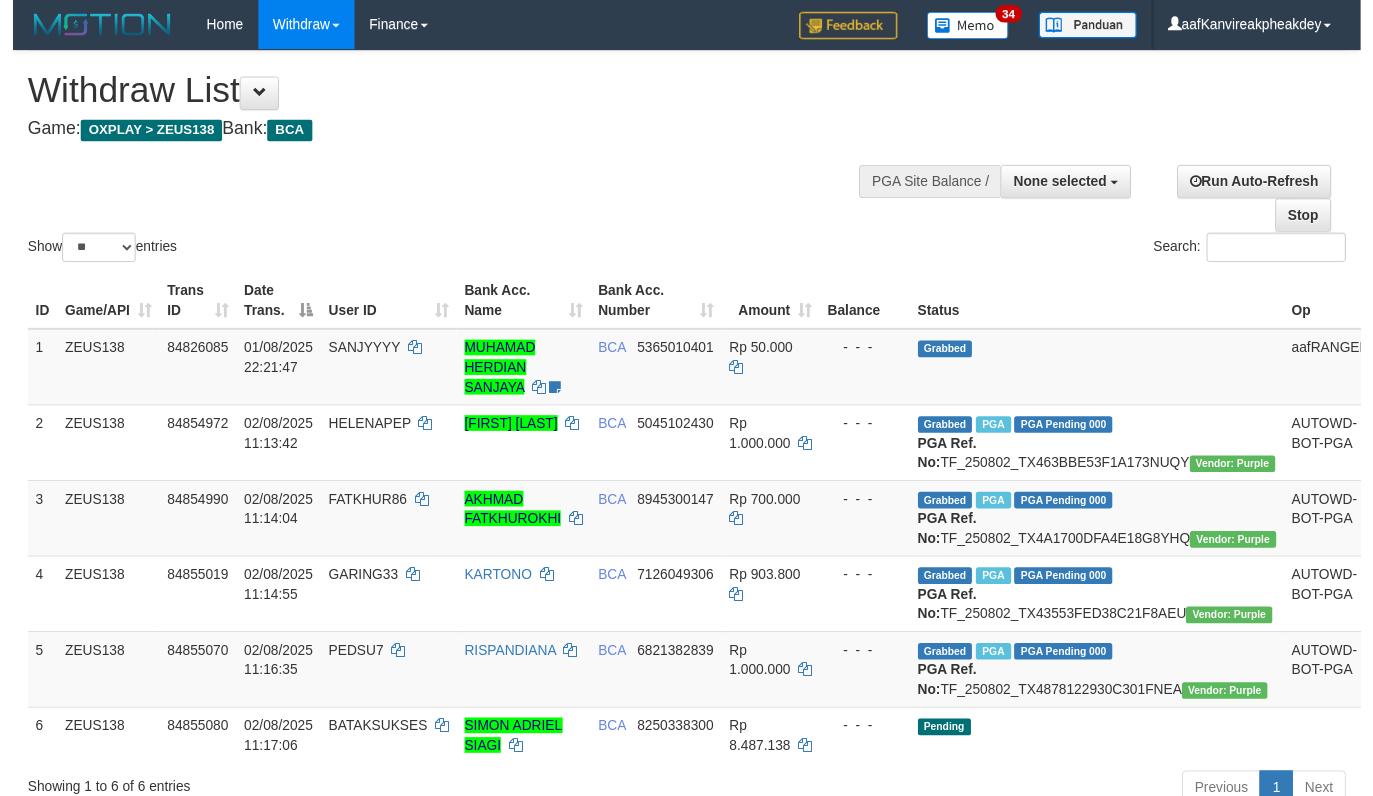 scroll, scrollTop: 699, scrollLeft: 0, axis: vertical 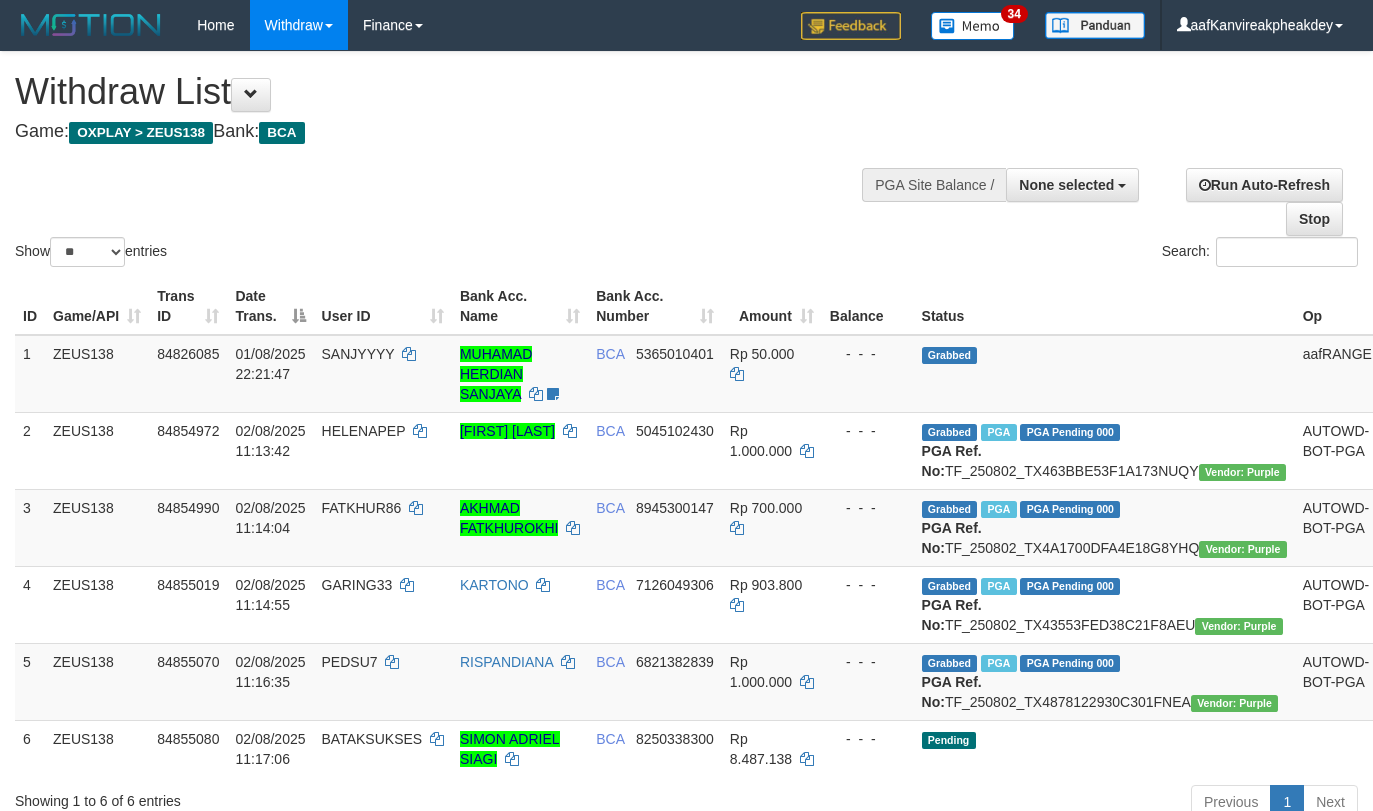 select 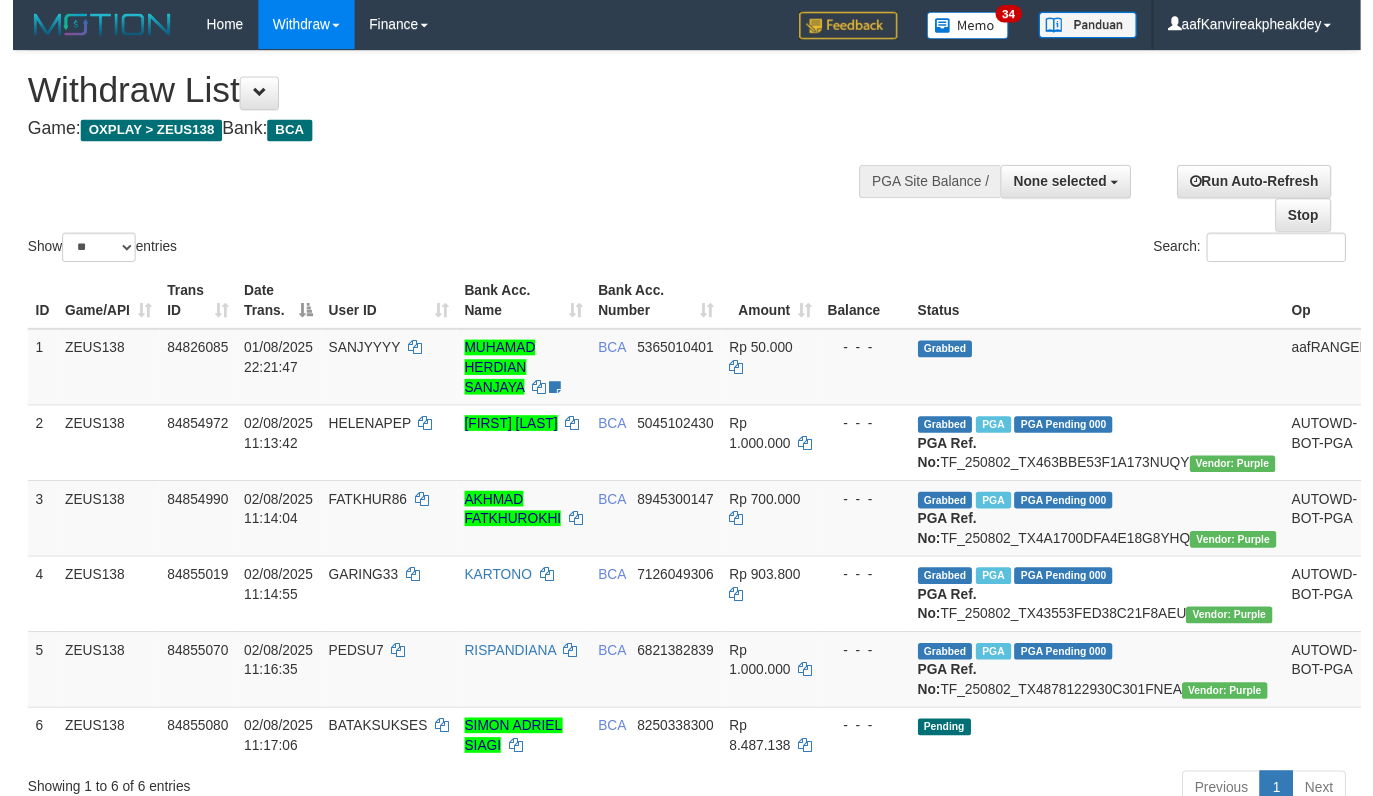 scroll, scrollTop: 699, scrollLeft: 0, axis: vertical 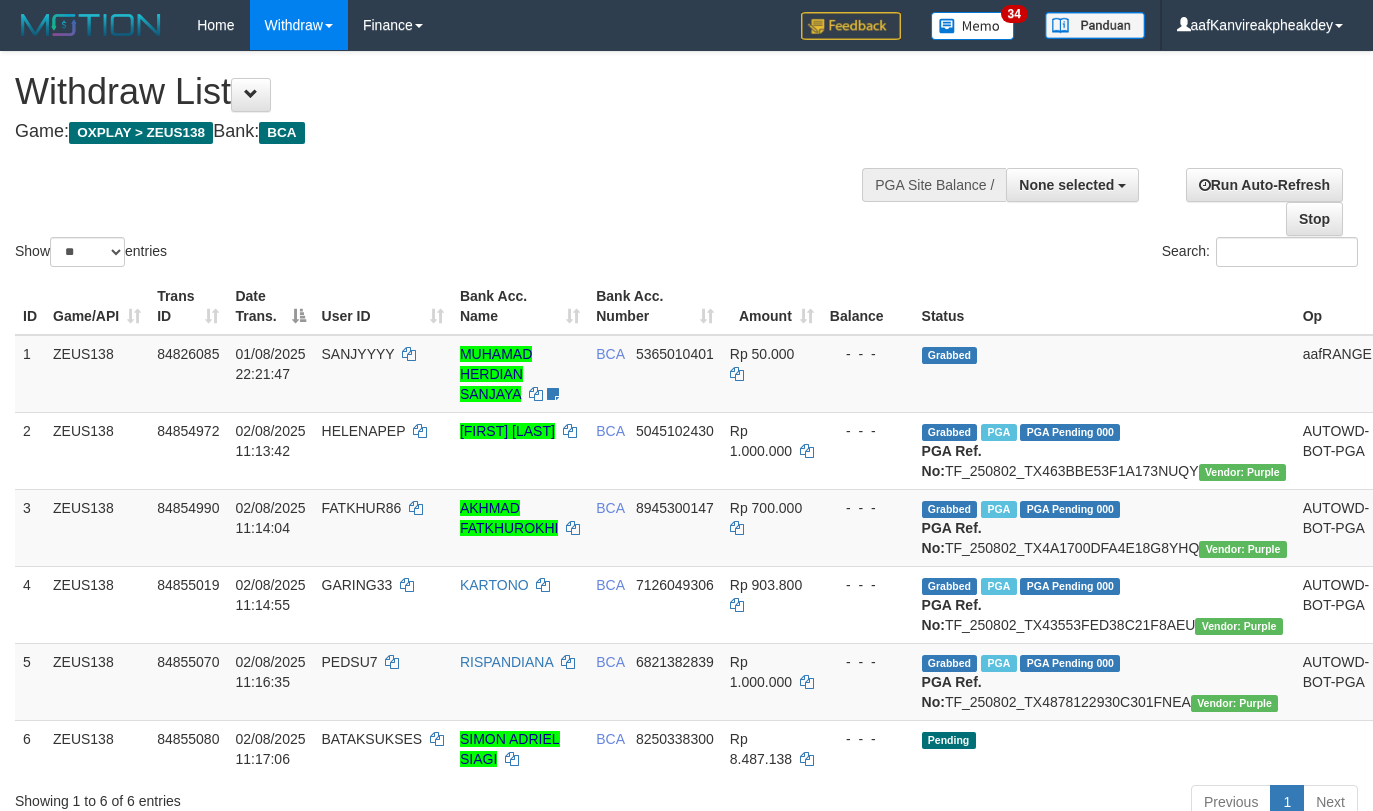 select 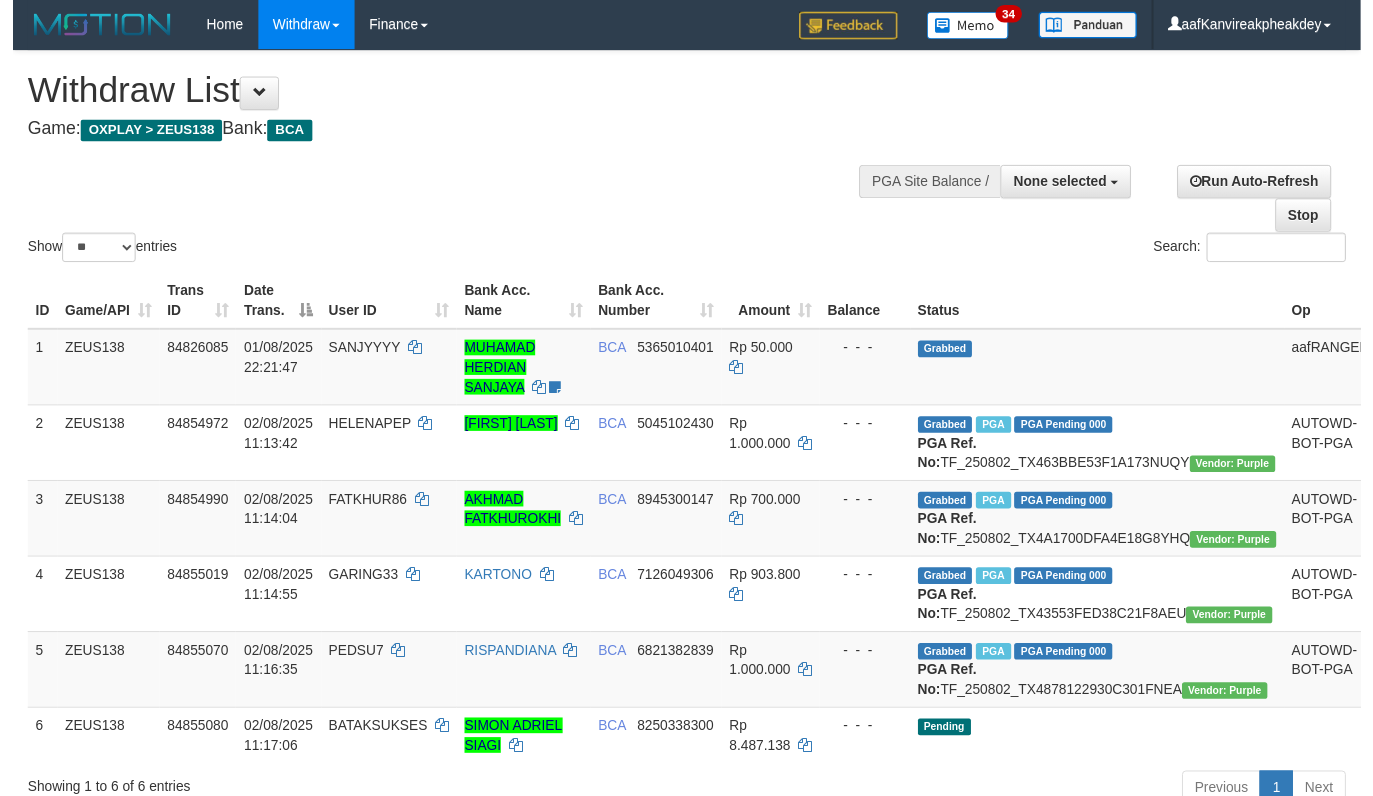 scroll, scrollTop: 699, scrollLeft: 0, axis: vertical 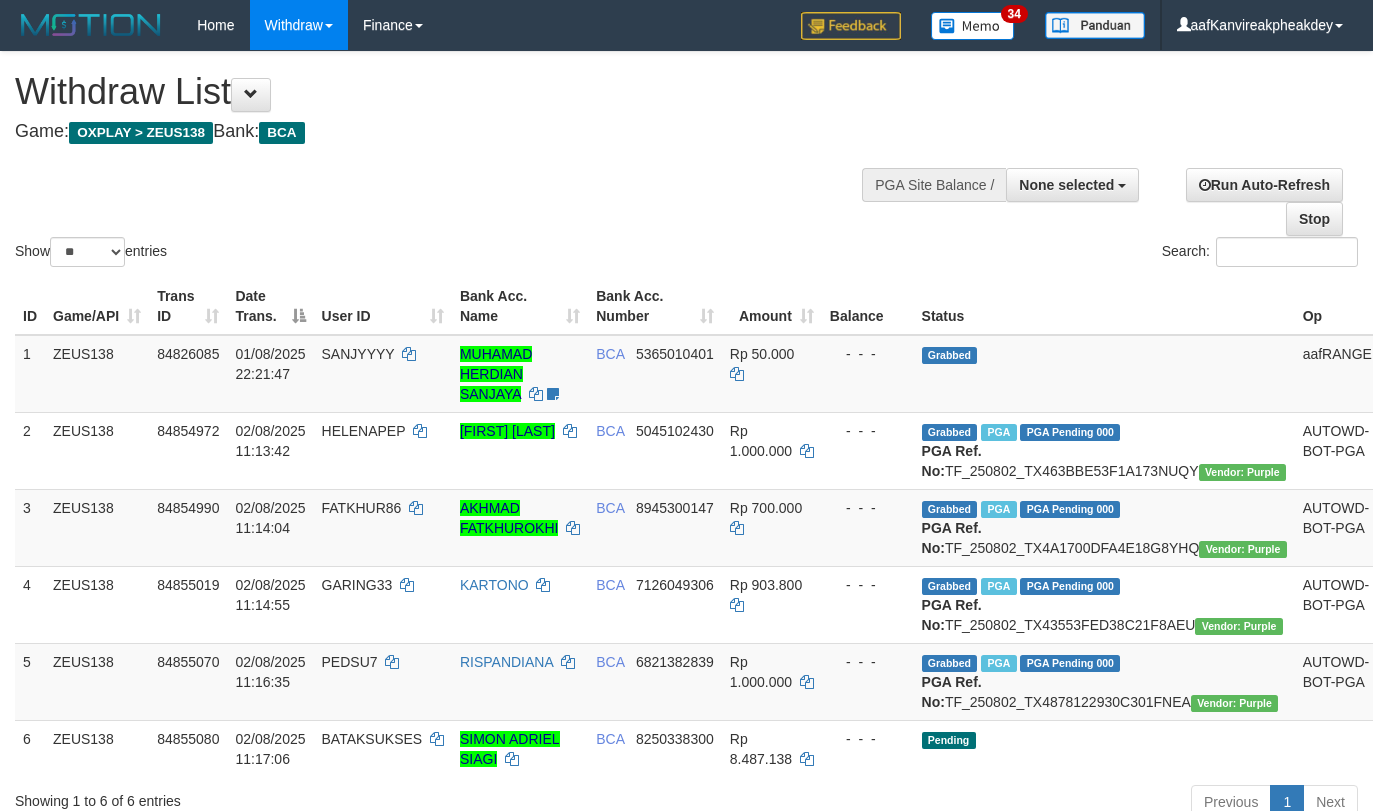 select 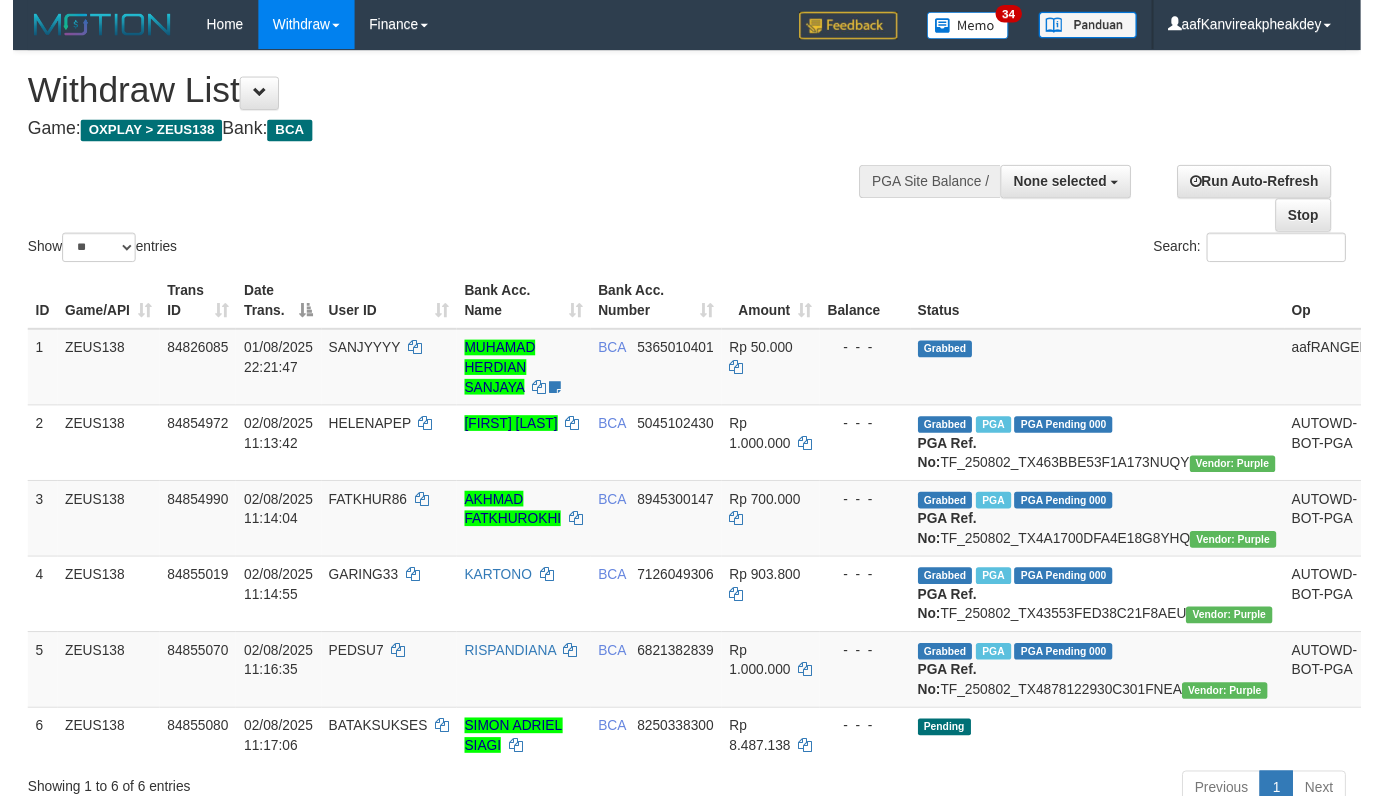scroll, scrollTop: 699, scrollLeft: 0, axis: vertical 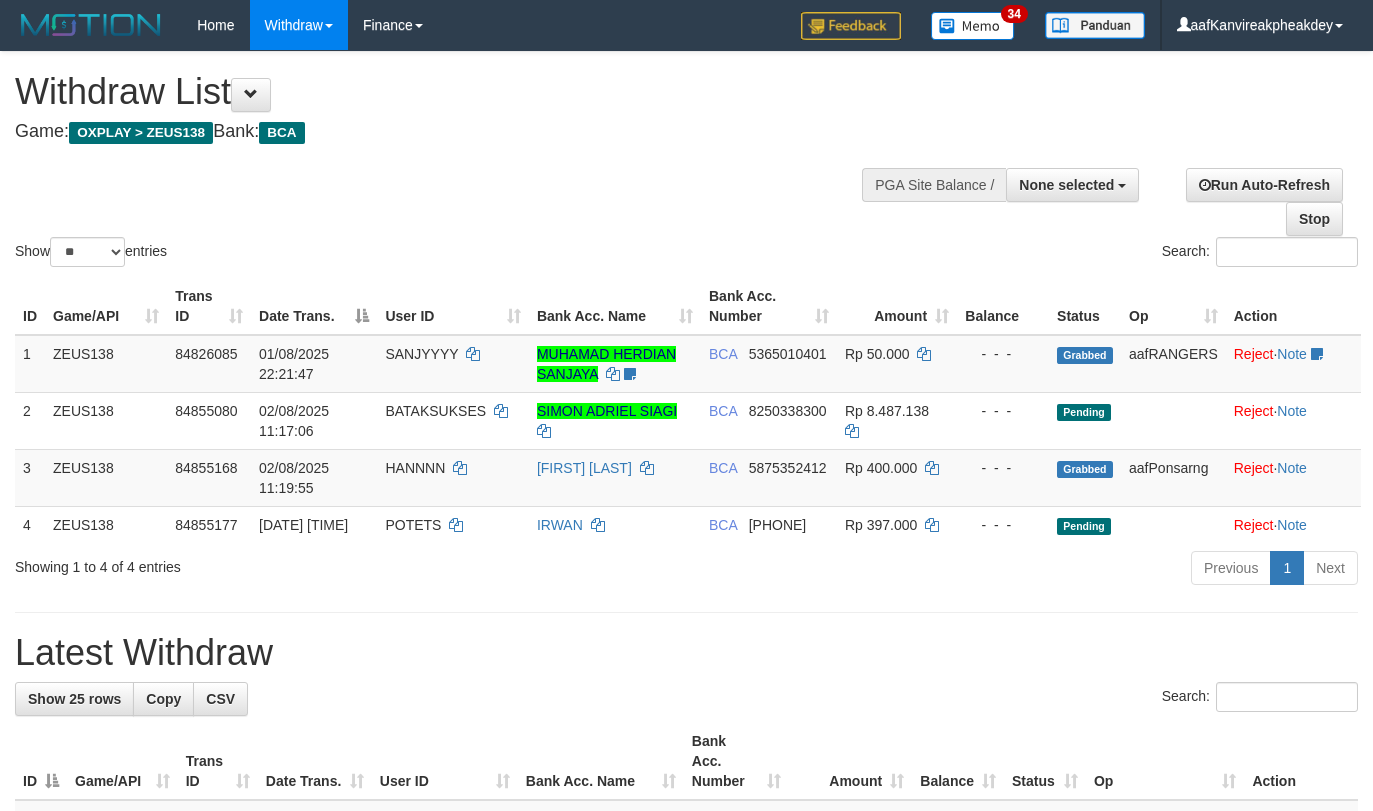select 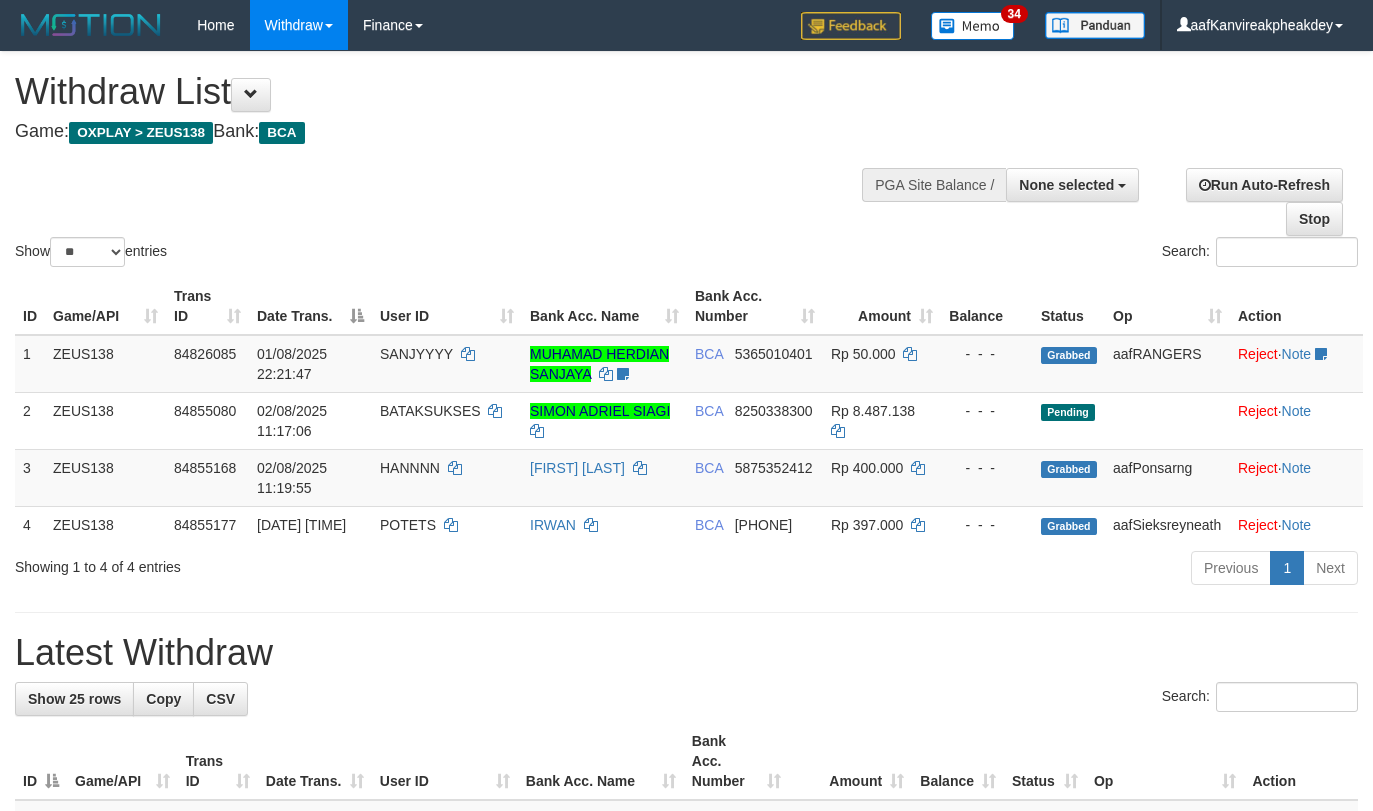 select 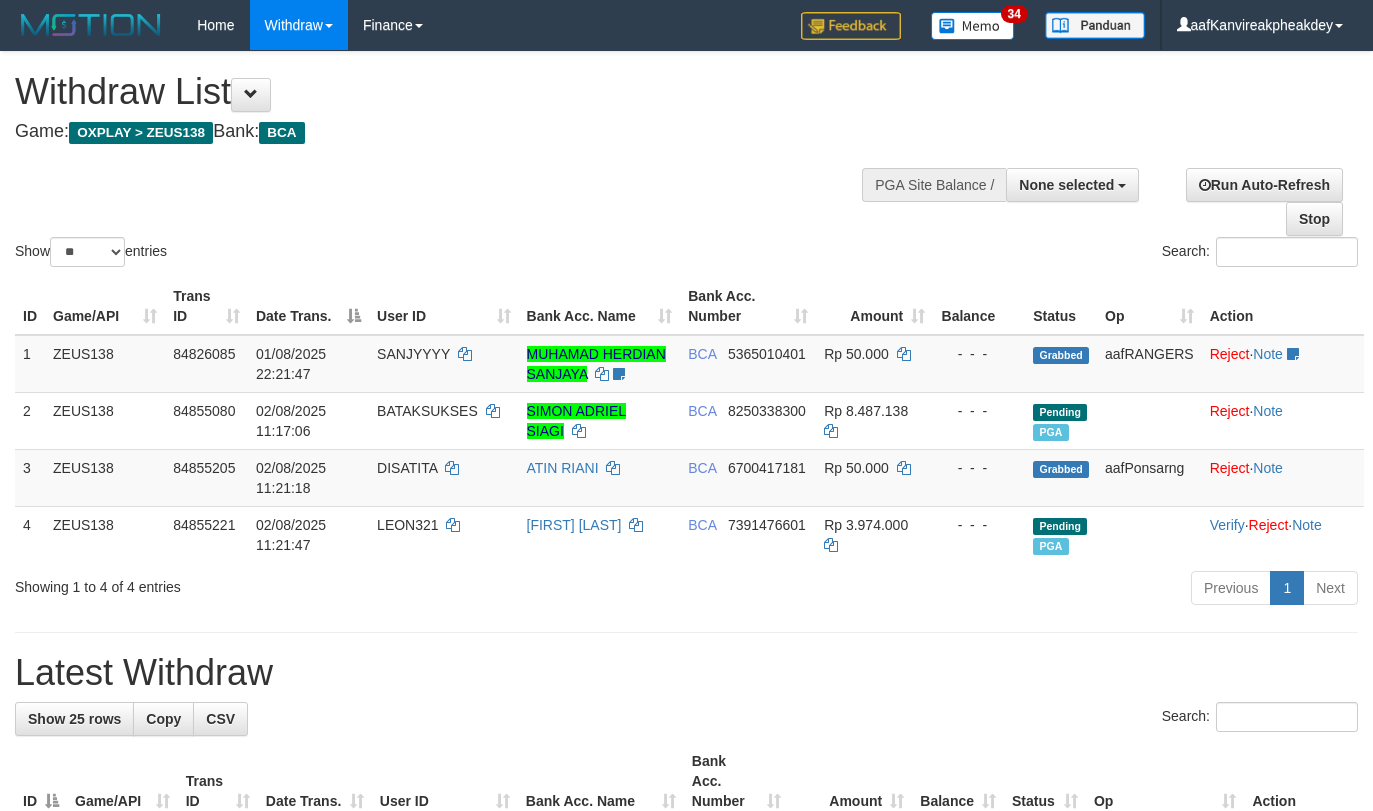 select 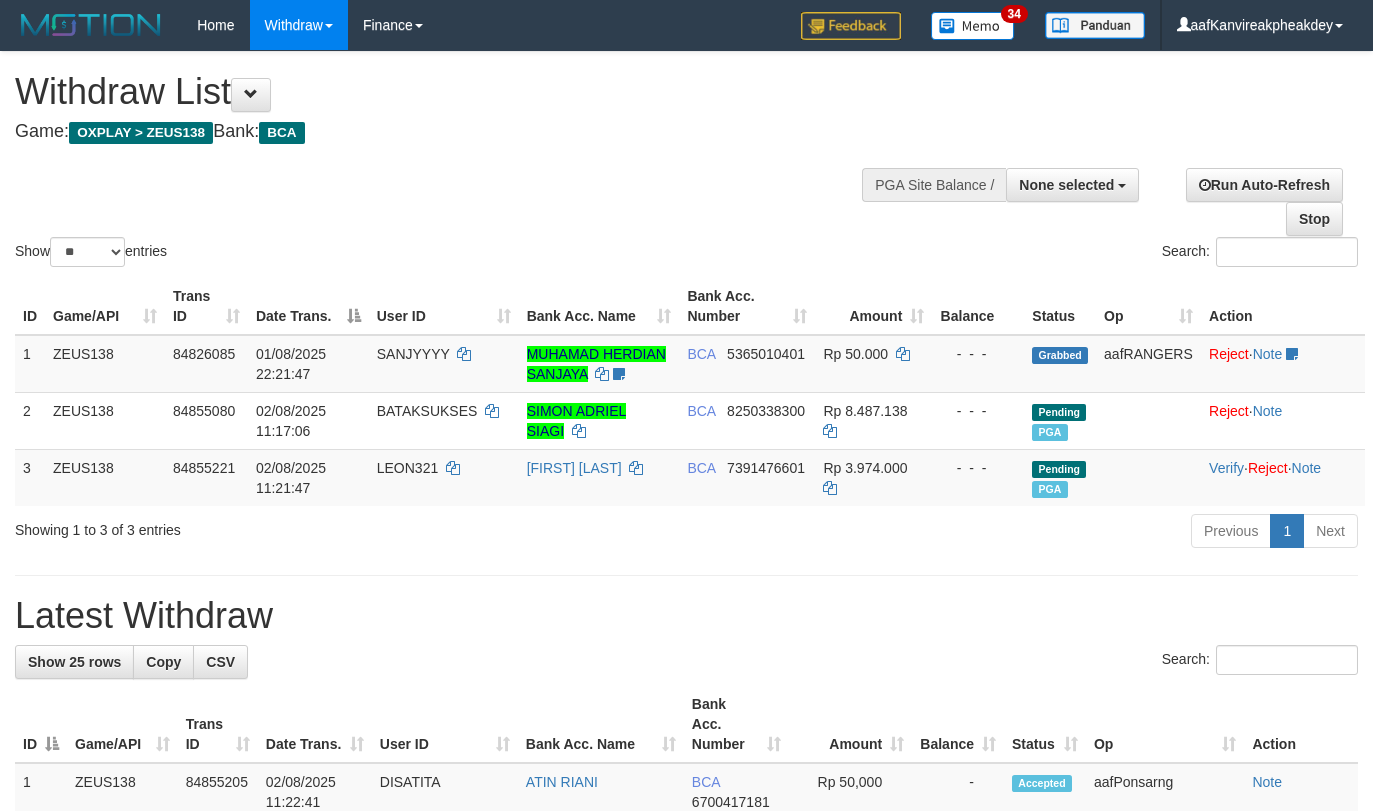select 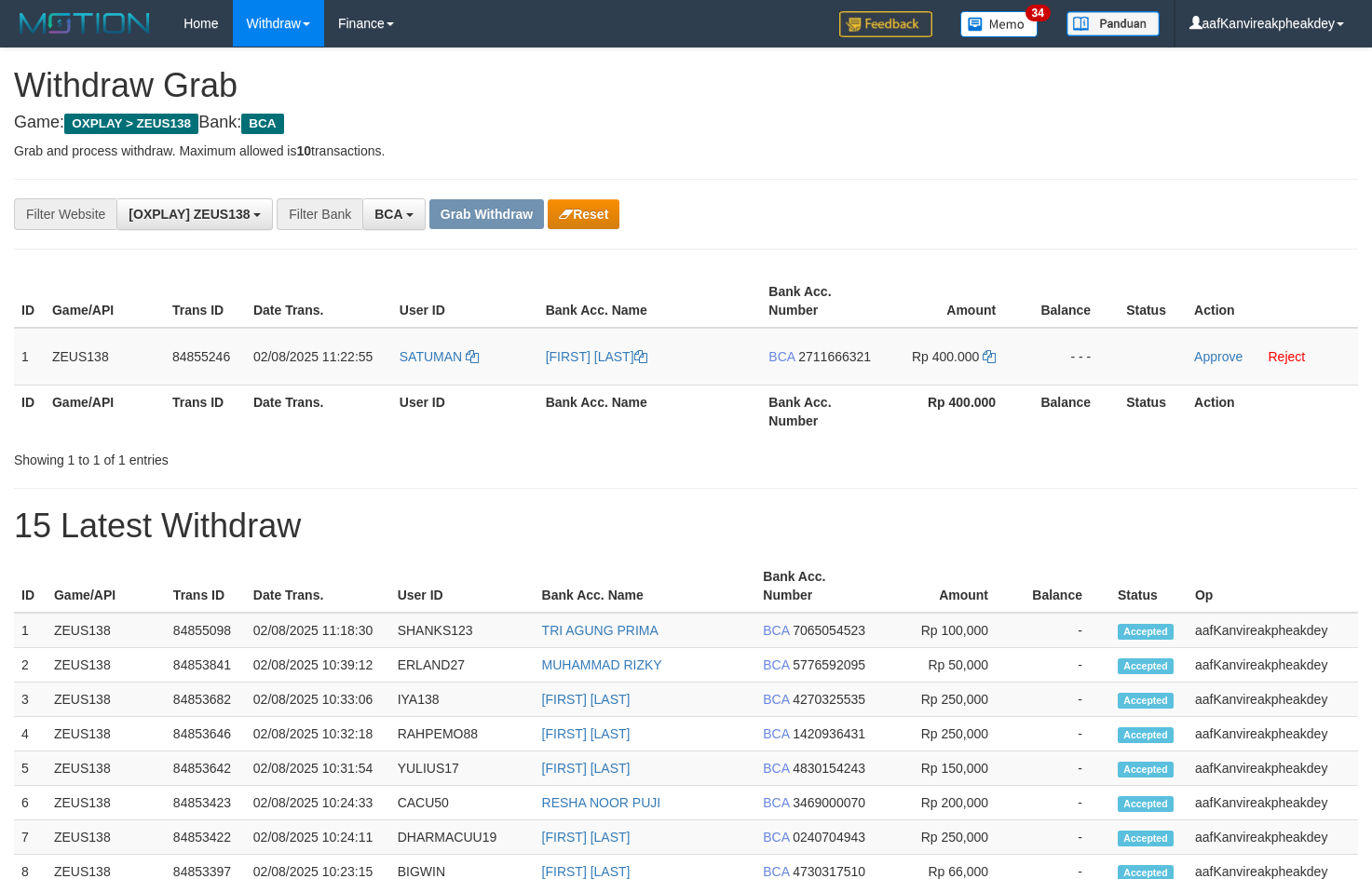 scroll, scrollTop: 0, scrollLeft: 0, axis: both 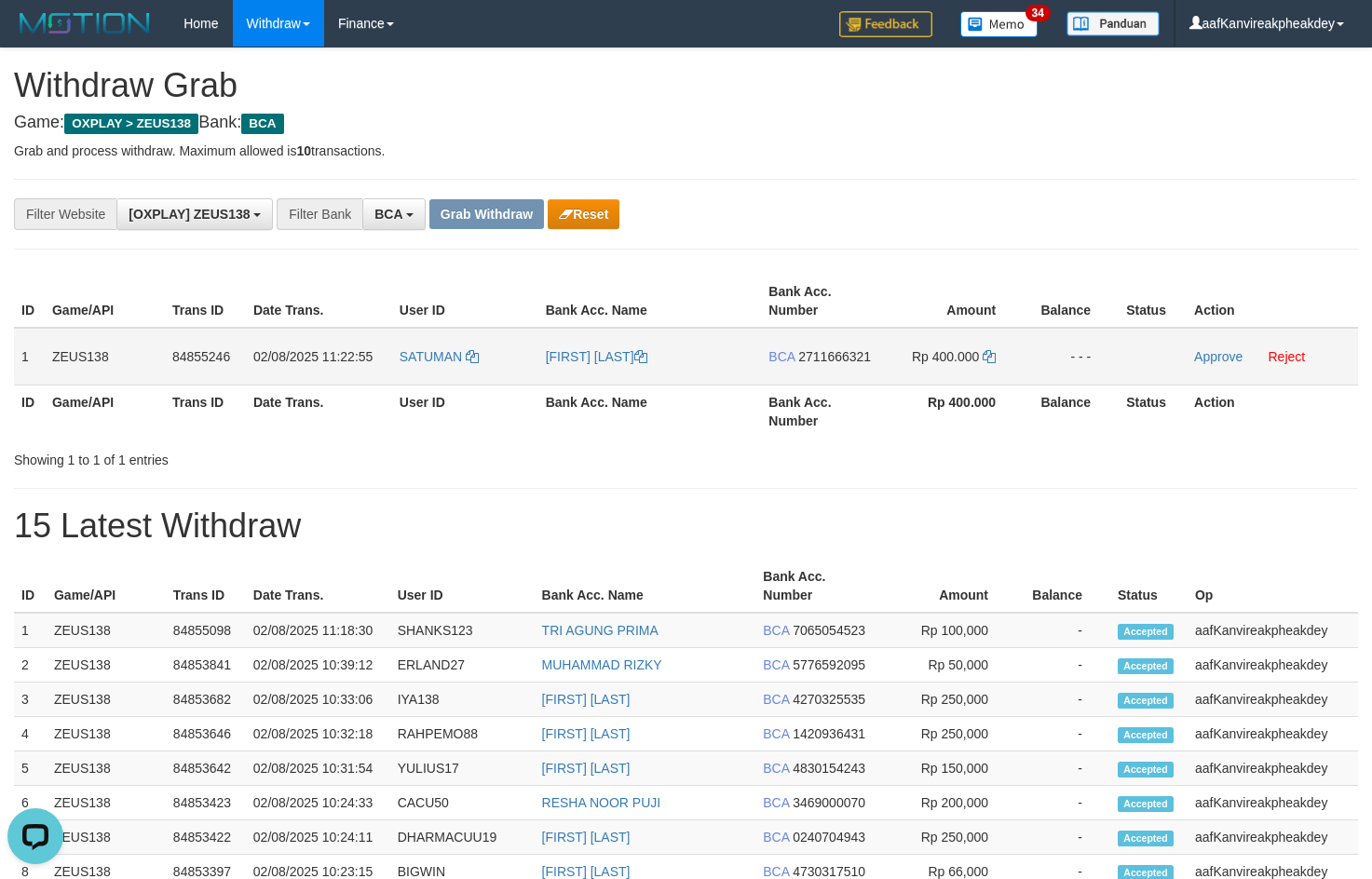 click on "ID Game/API Trans ID Date Trans. User ID Bank Acc. Name Bank Acc. Number Amount Balance Status Action
1
ZEUS138
84855246
02/08/2025 11:22:55
SATUMAN
ZAFIYATUL FARIKHIN
BCA
2711666321
Rp 400.000
- - -
Approve
Reject
ID Game/API Trans ID Date Trans. User ID Bank Acc. Name Bank Acc. Number Rp 400.000 Balance Status Action" at bounding box center [686, 356] 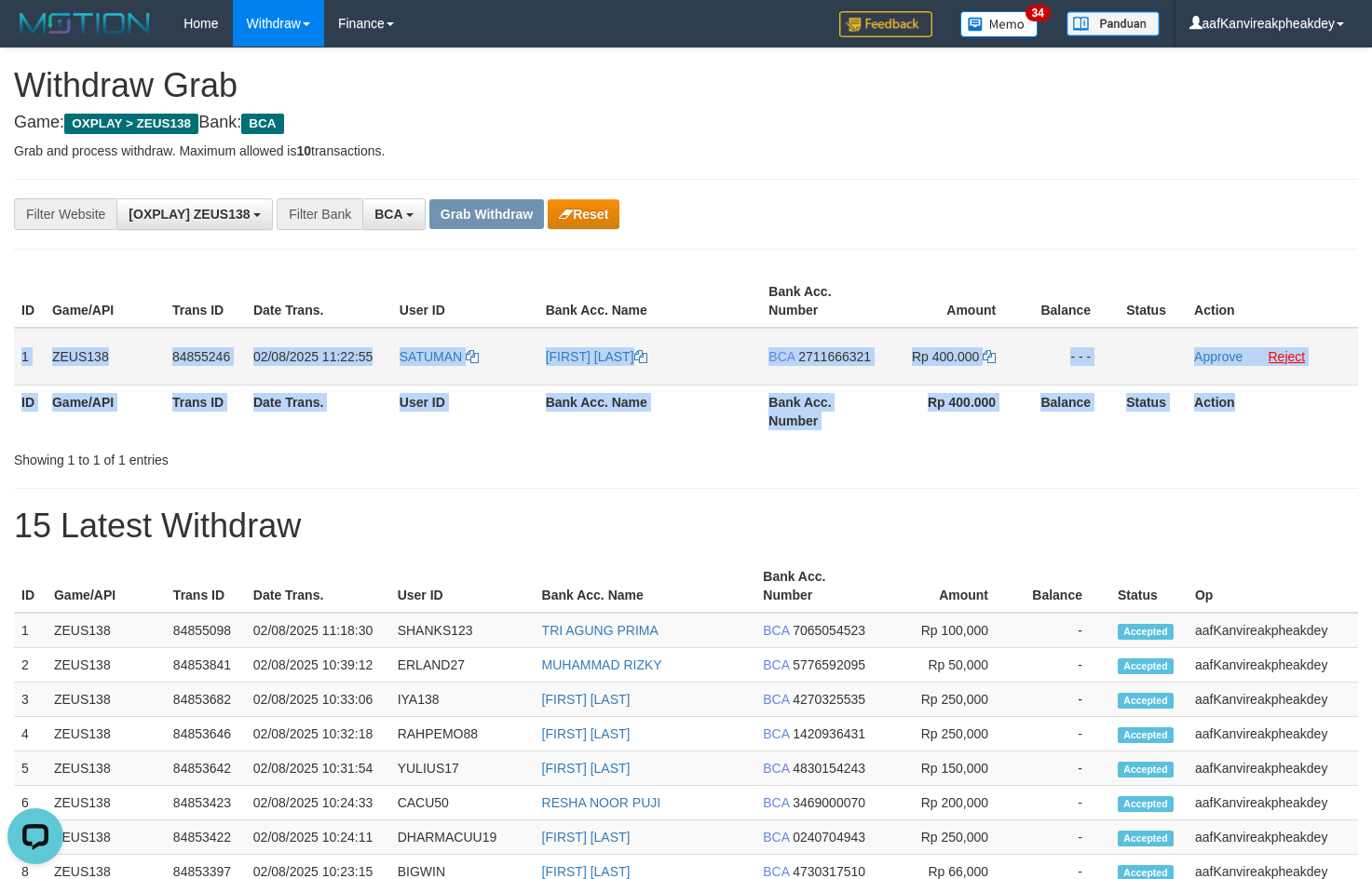 copy on "1
ZEUS138
84855246
02/08/2025 11:22:55
SATUMAN
ZAFIYATUL FARIKHIN
BCA
2711666321
Rp 400.000
- - -
Approve
Reject
ID Game/API Trans ID Date Trans. User ID Bank Acc. Name Bank Acc. Number Rp 400.000 Balance Status Action" 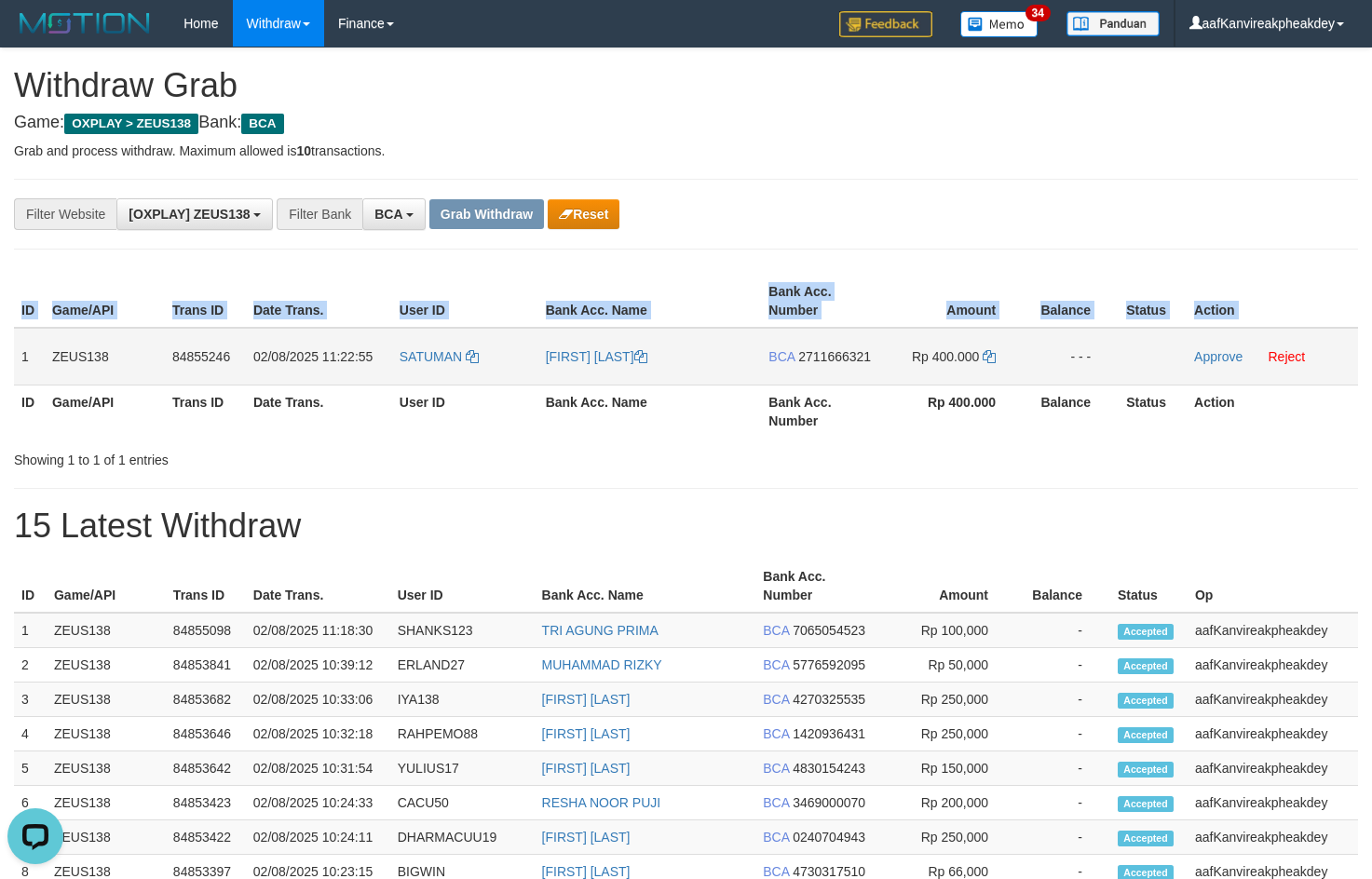 copy on "ID Game/API Trans ID Date Trans. User ID Bank Acc. Name Bank Acc. Number Amount Balance Status Action" 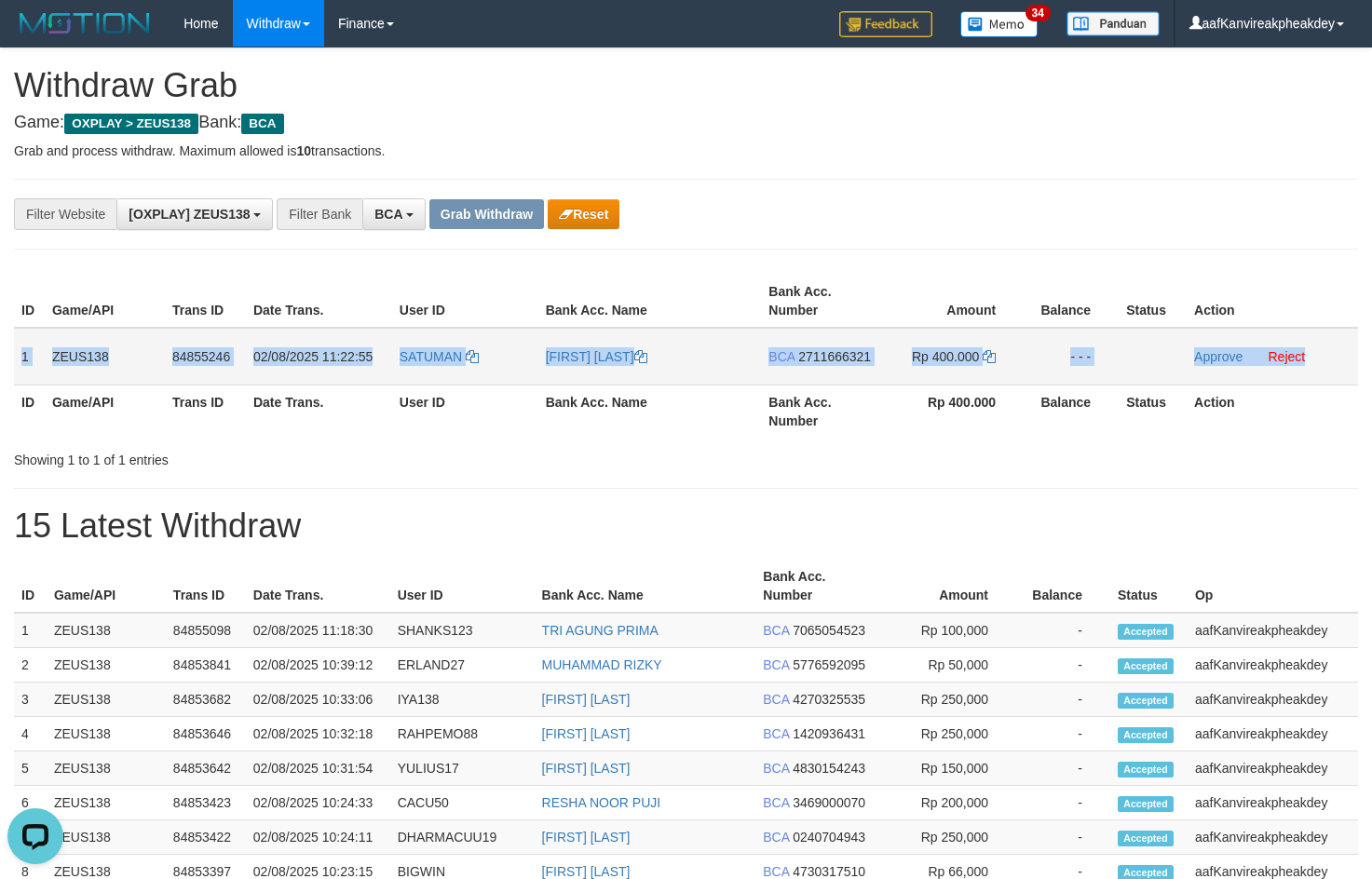 copy on "1
ZEUS138
84855246
02/08/2025 11:22:55
SATUMAN
ZAFIYATUL FARIKHIN
BCA
2711666321
Rp 400.000
- - -
Approve
Reject" 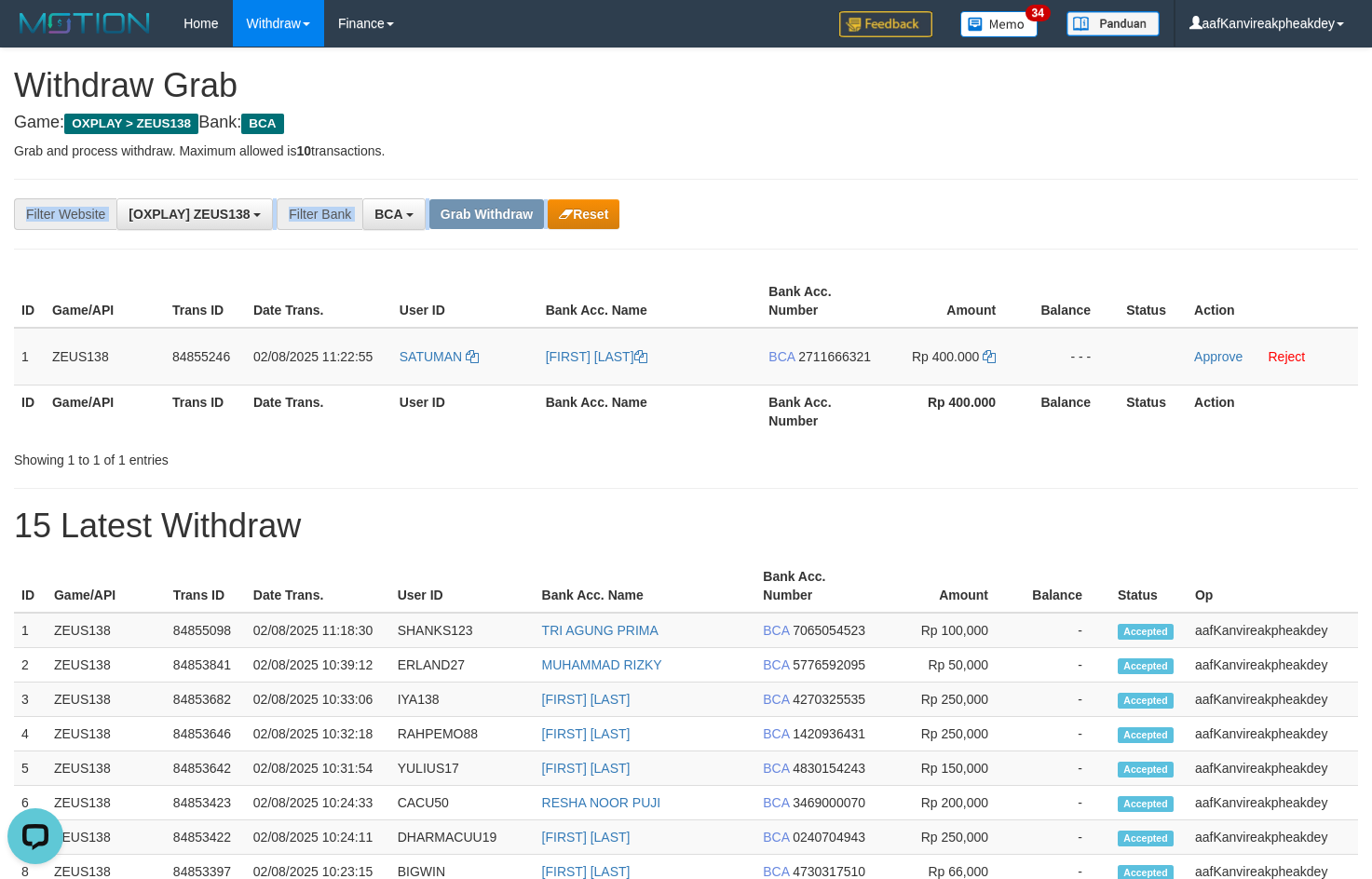 click on "**********" at bounding box center (686, 214) 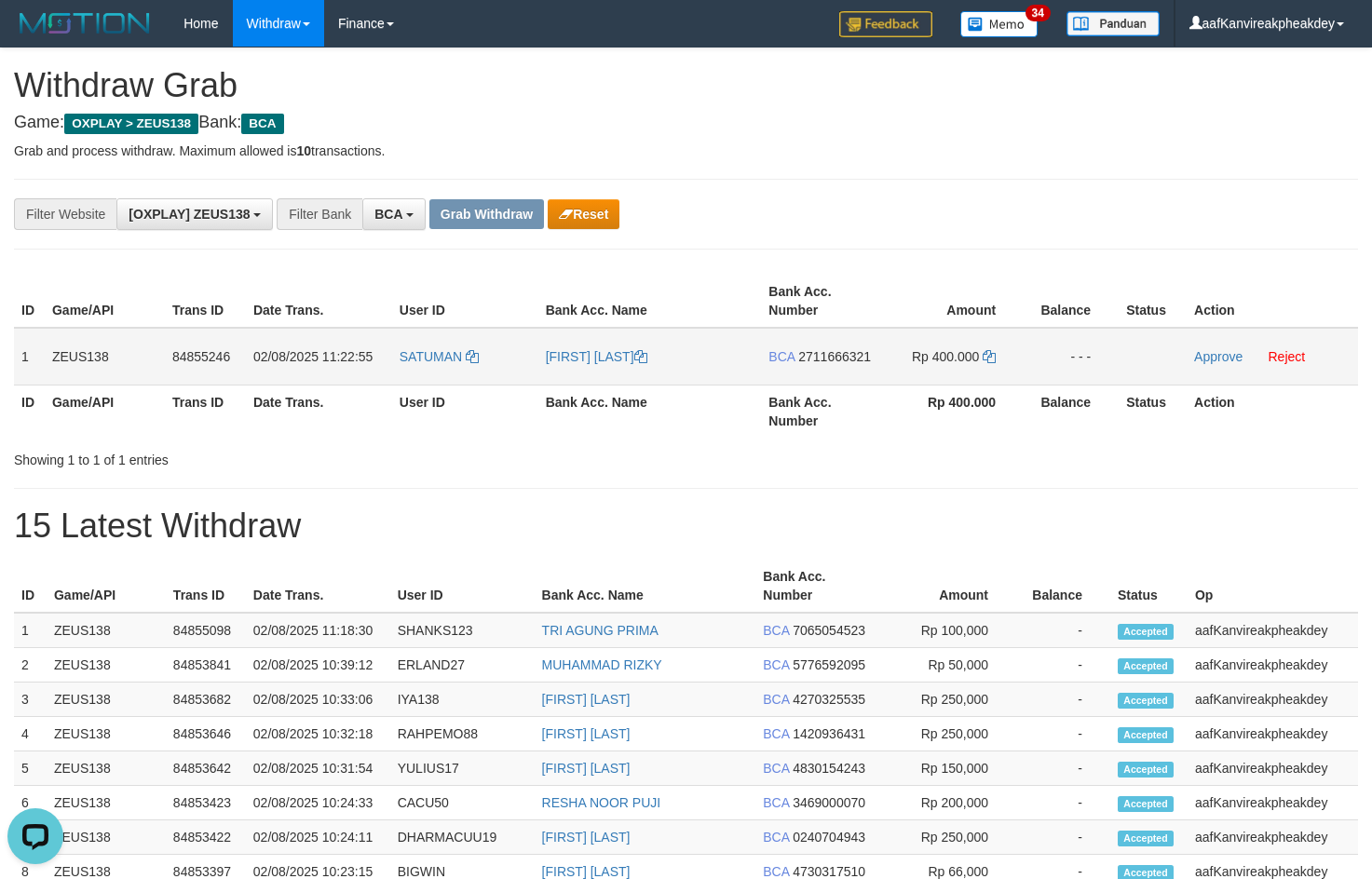 click on "2711666321" at bounding box center [835, 357] 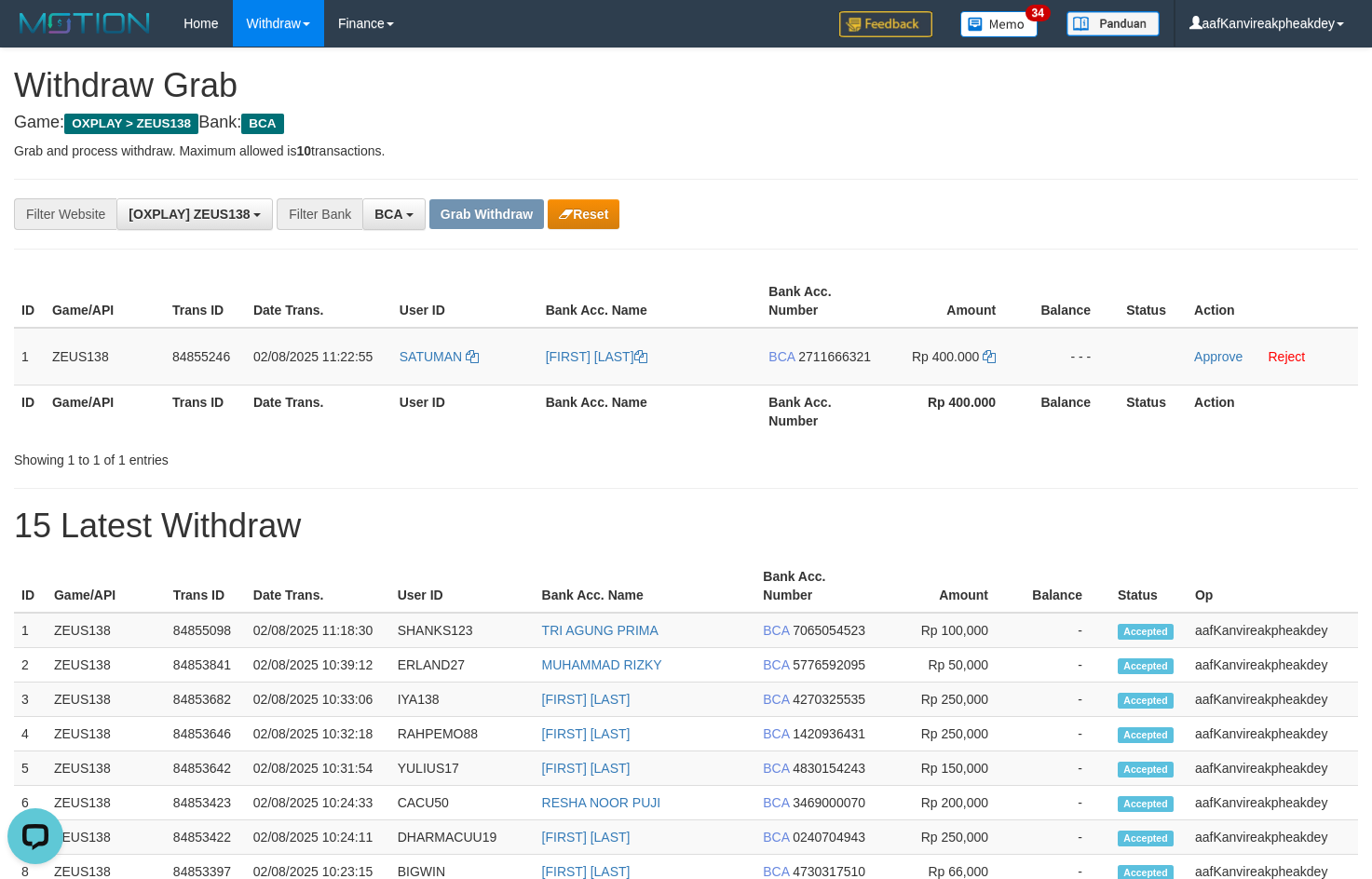 drag, startPoint x: 834, startPoint y: 360, endPoint x: 1220, endPoint y: 298, distance: 390.94757 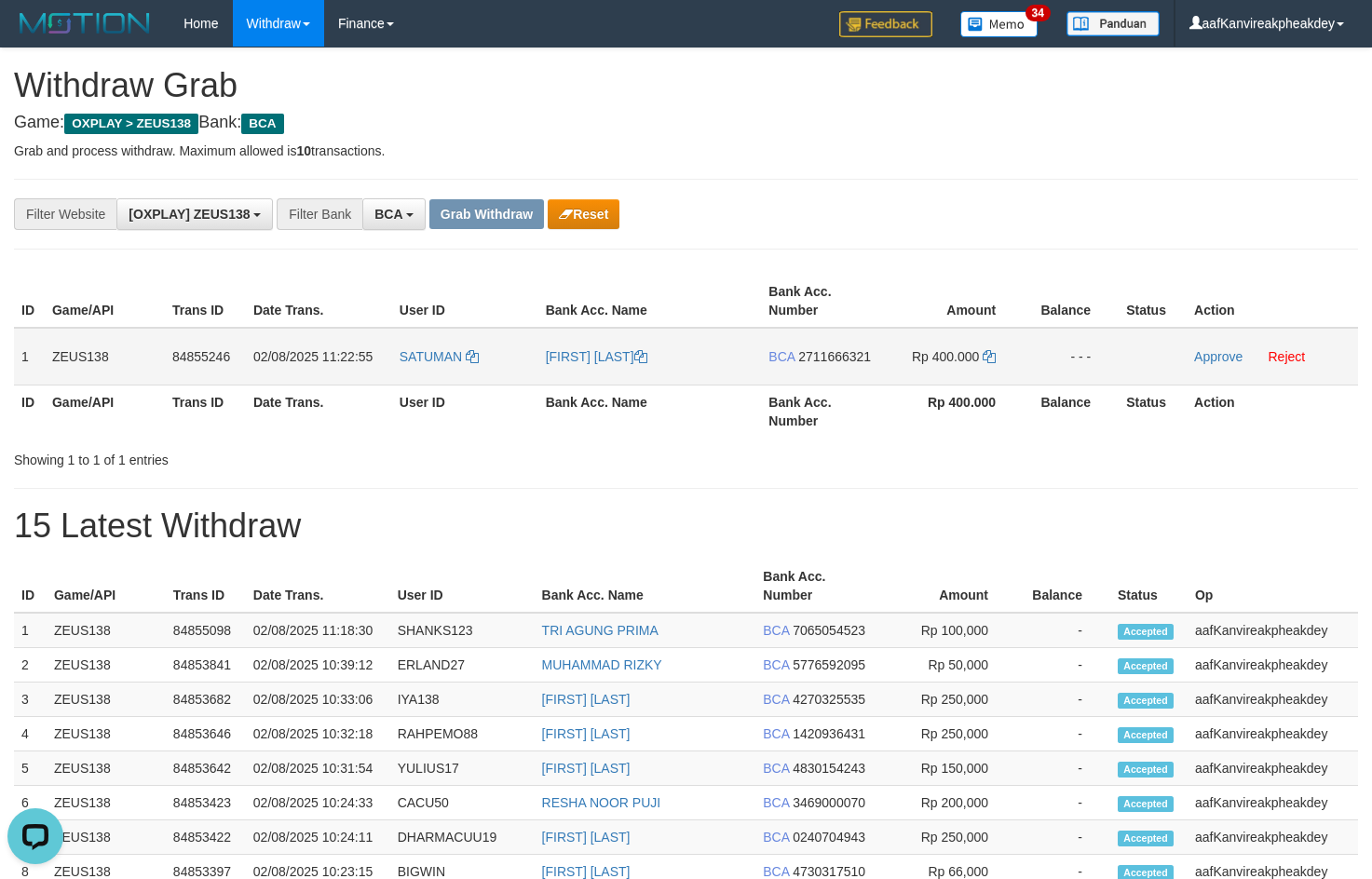 click on "SATUMAN" at bounding box center [465, 357] 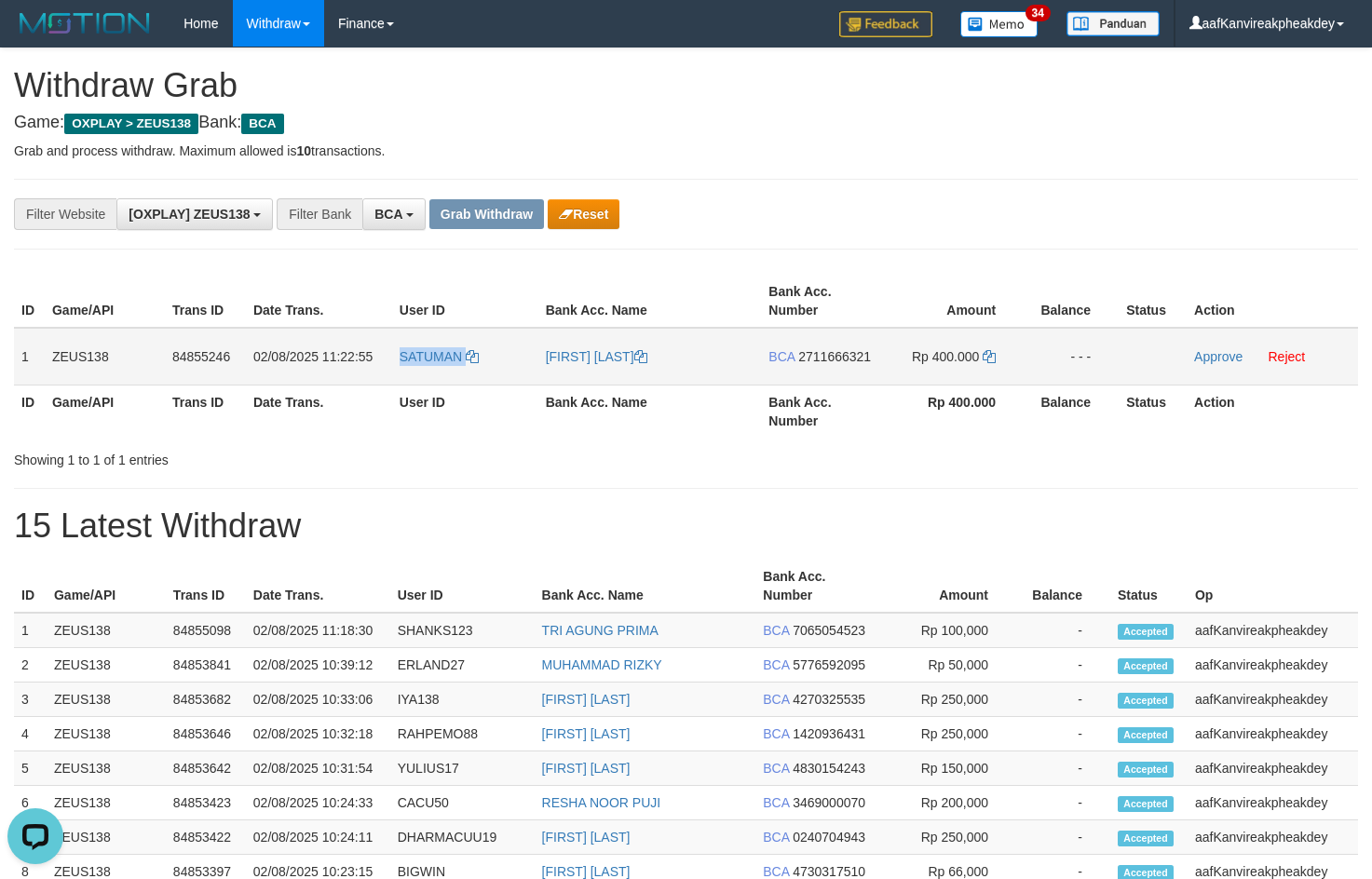 click on "SATUMAN" at bounding box center (465, 357) 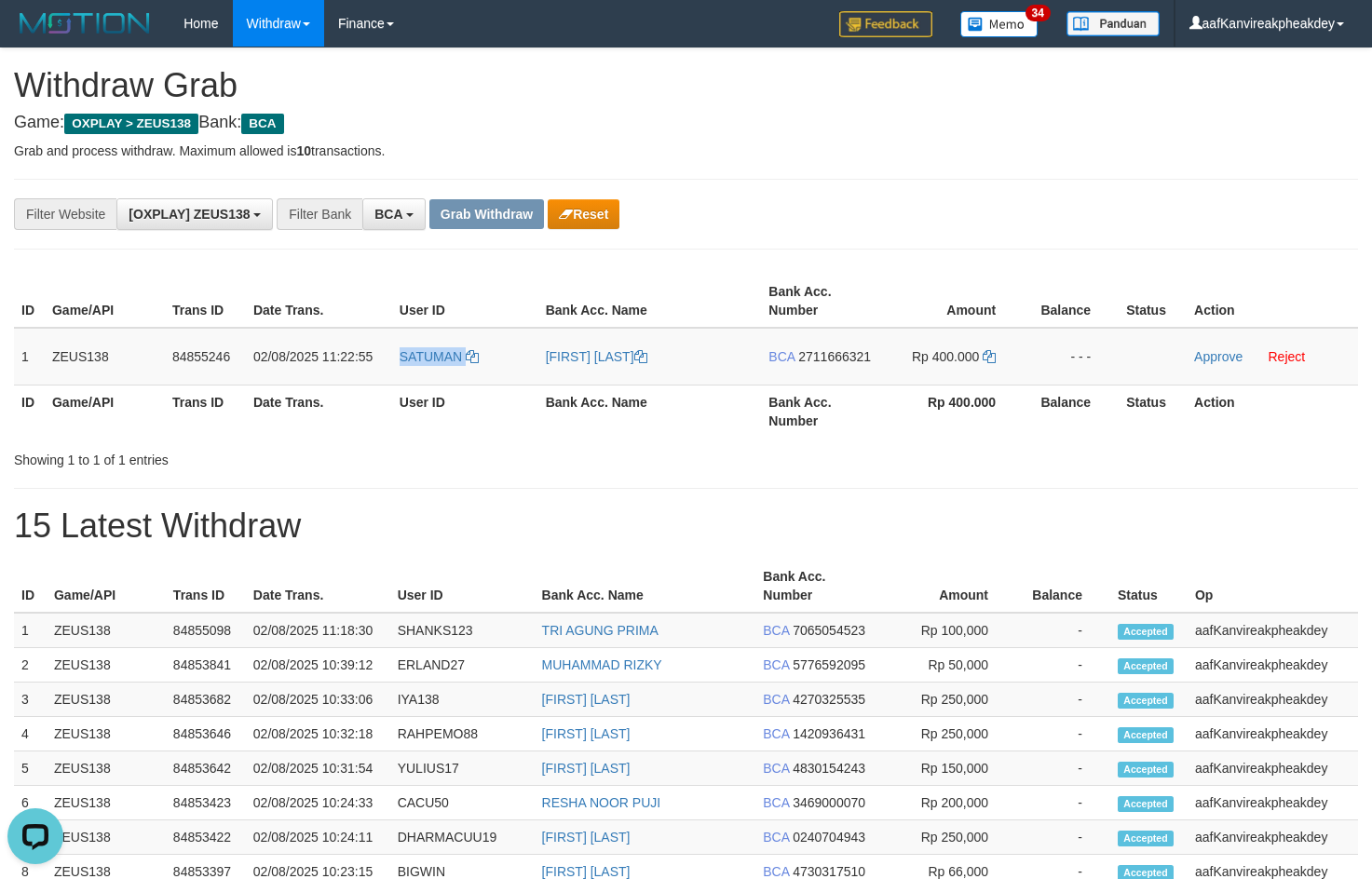 copy on "SATUMAN" 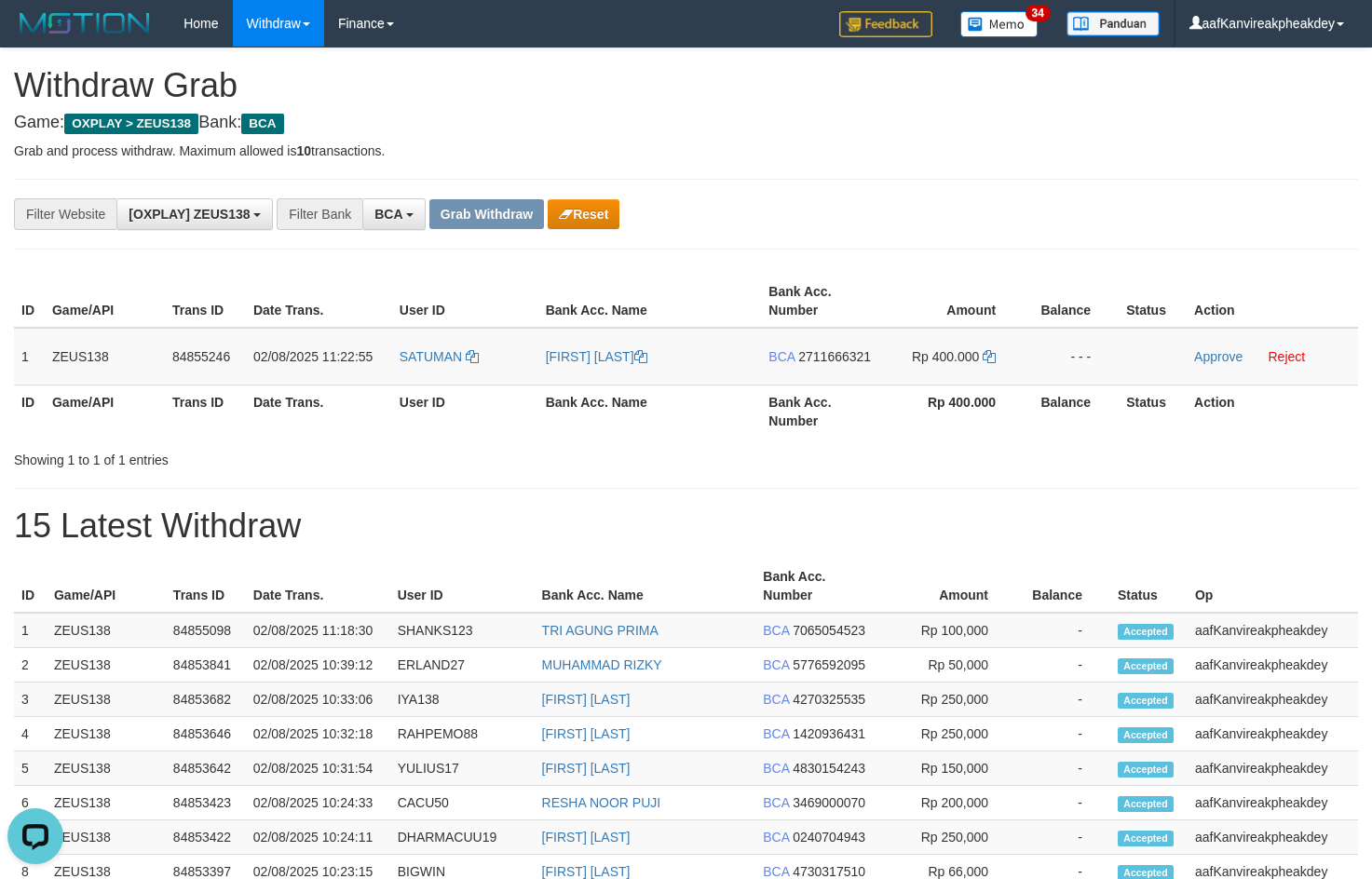 drag, startPoint x: 1080, startPoint y: 168, endPoint x: 1379, endPoint y: 318, distance: 334.51607 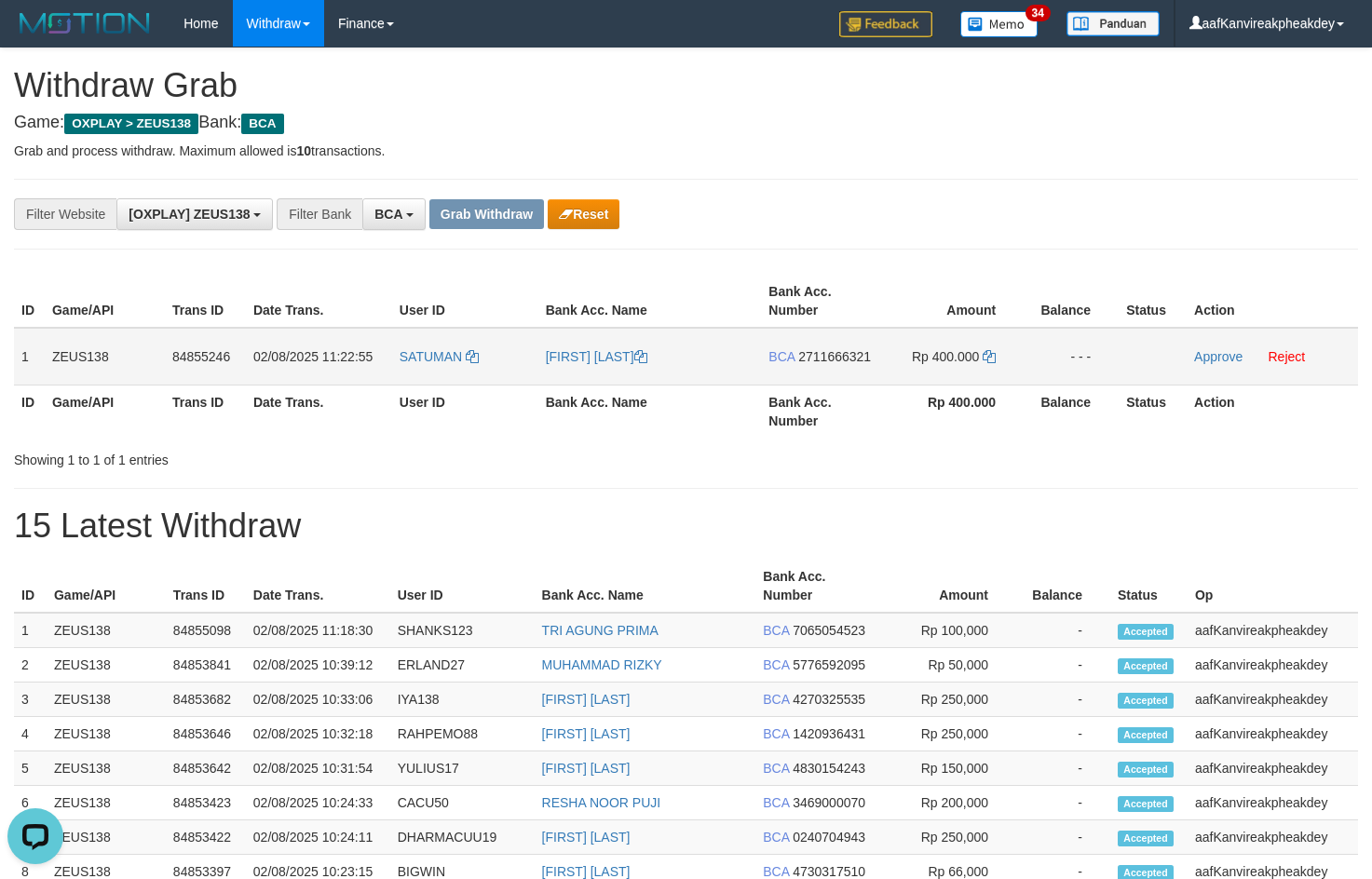 click on "2711666321" at bounding box center (835, 357) 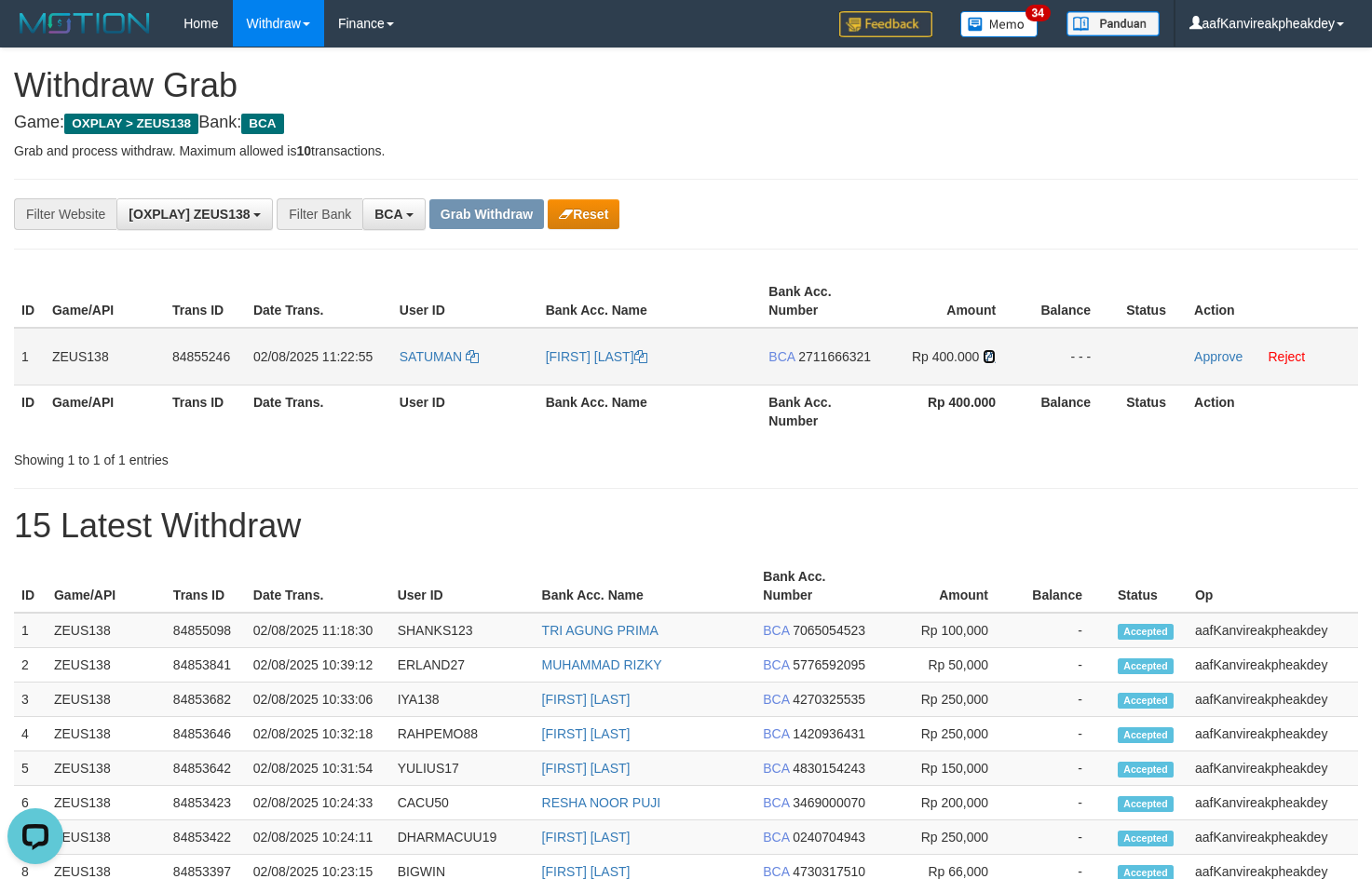 click at bounding box center [989, 357] 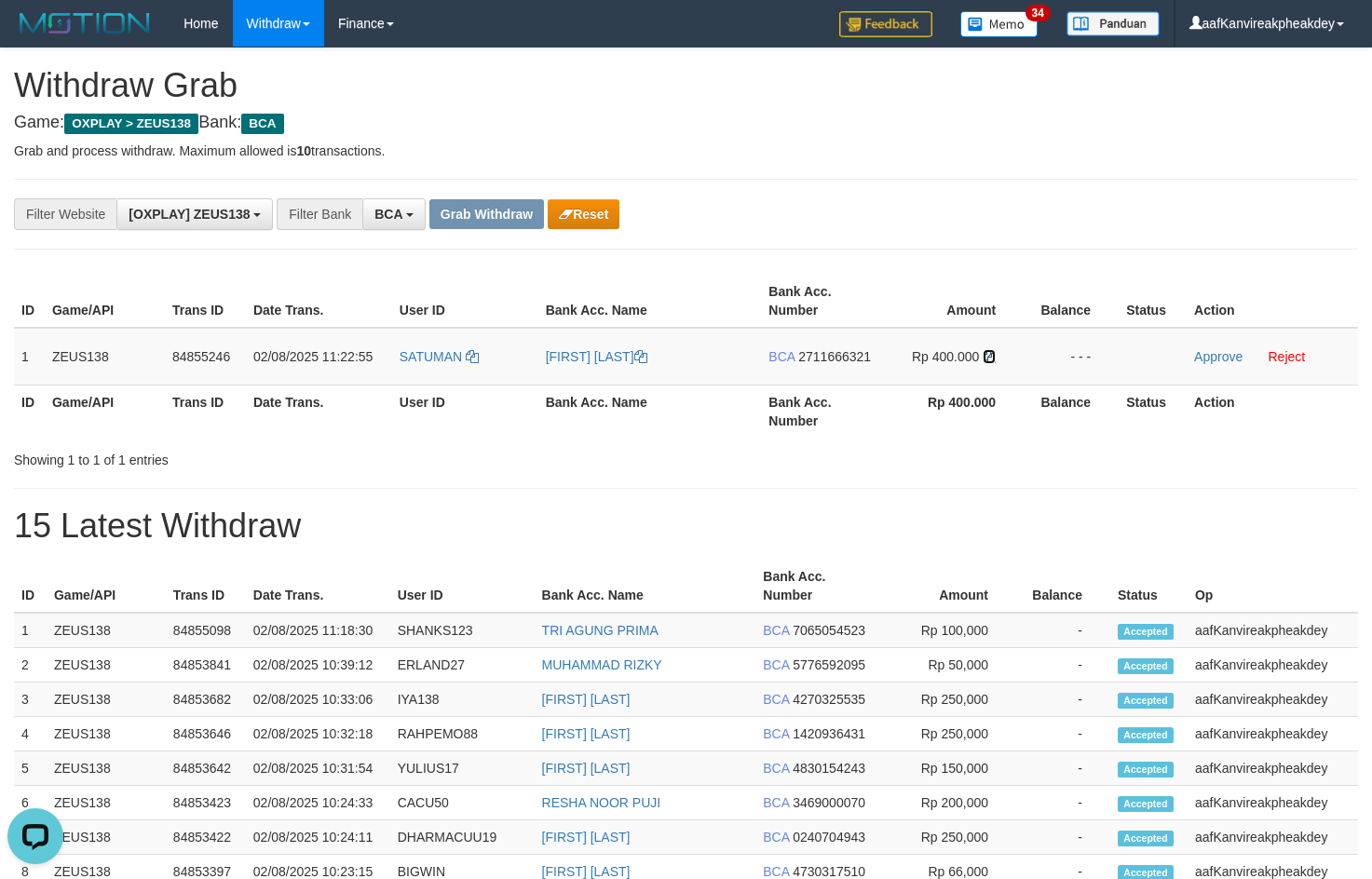 drag, startPoint x: 988, startPoint y: 358, endPoint x: 1379, endPoint y: 379, distance: 391.5635 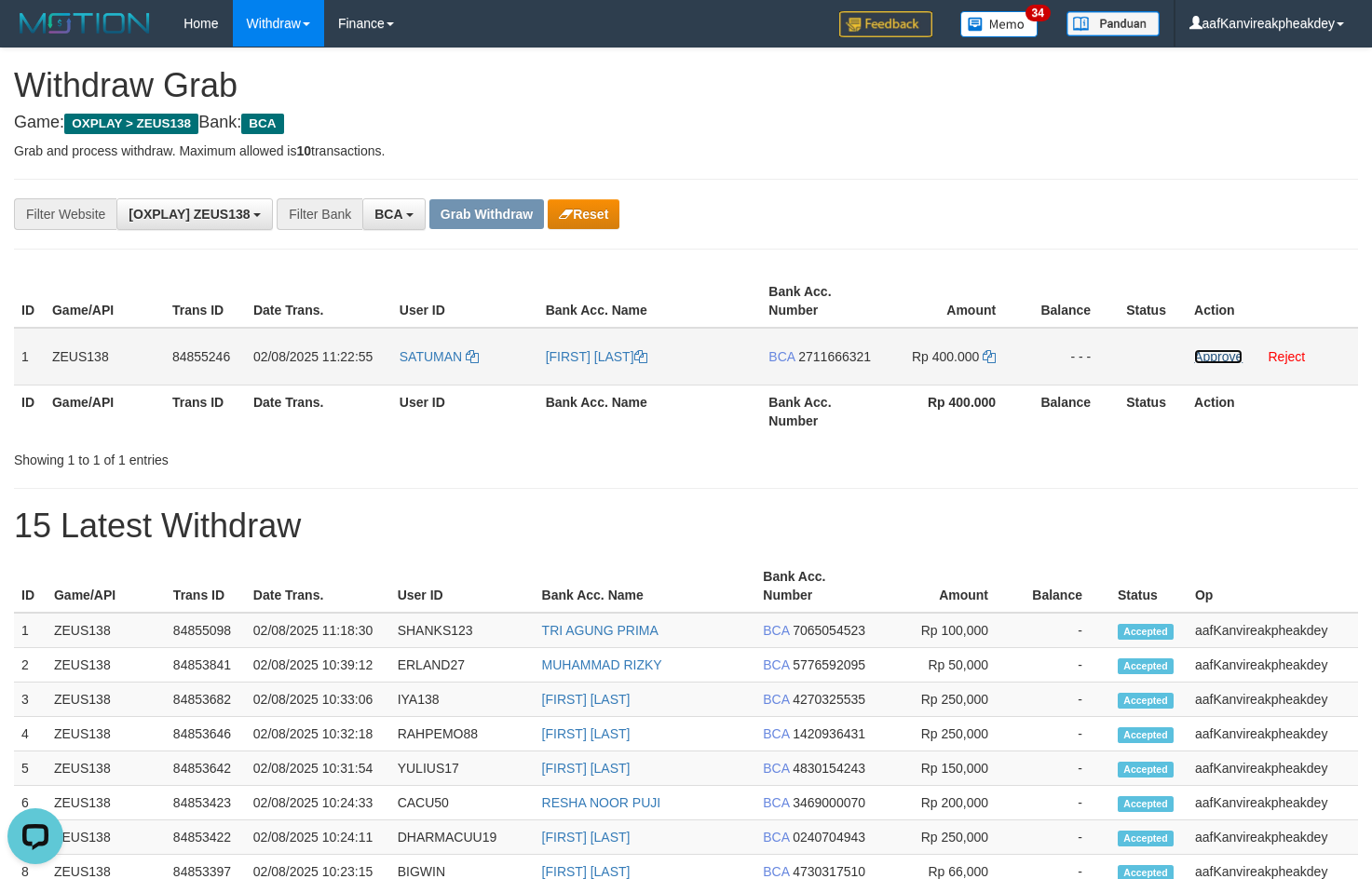 click on "Approve" at bounding box center (1218, 357) 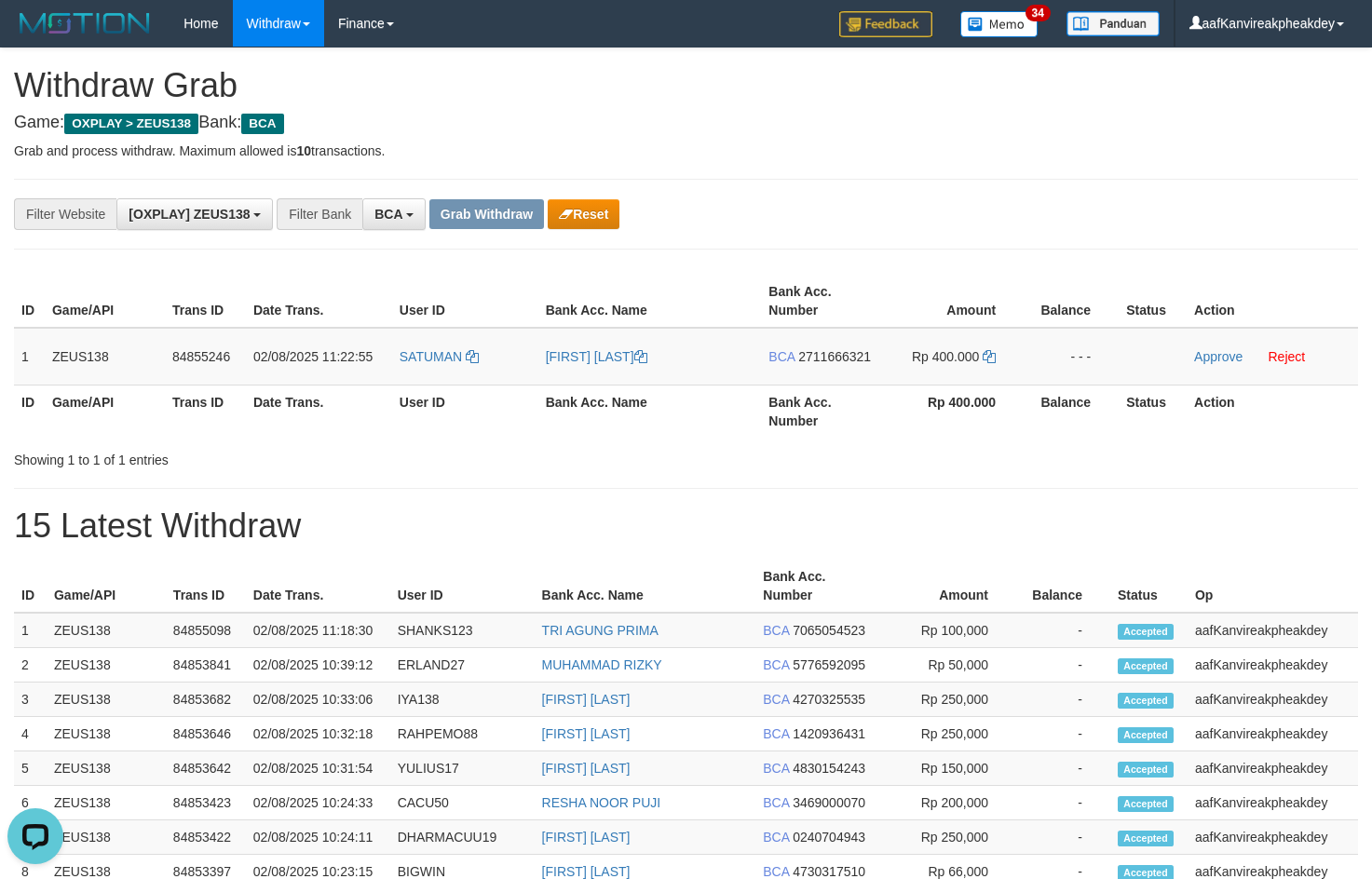 click on "**********" at bounding box center (686, 804) 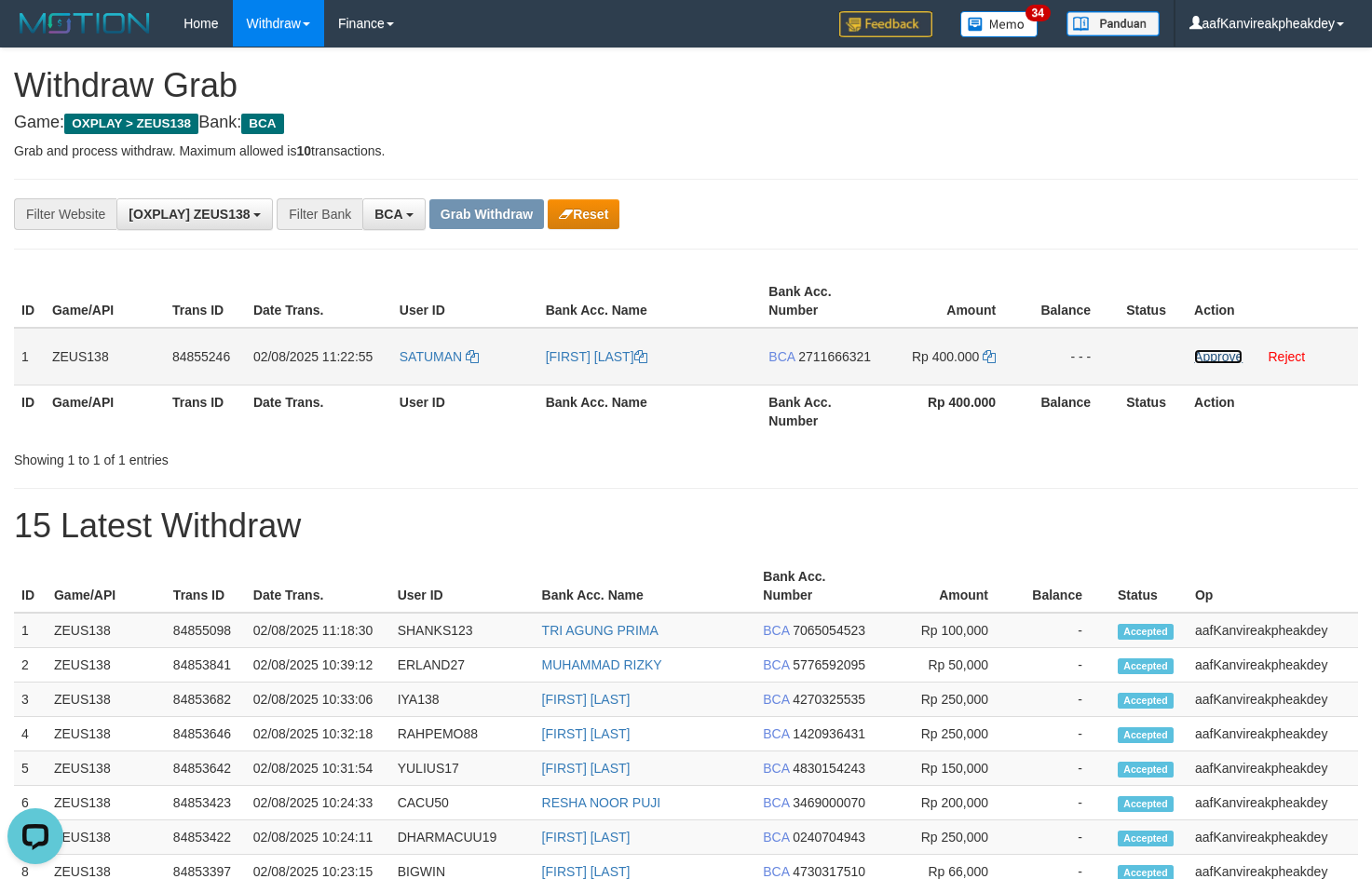 click on "Approve" at bounding box center [1218, 357] 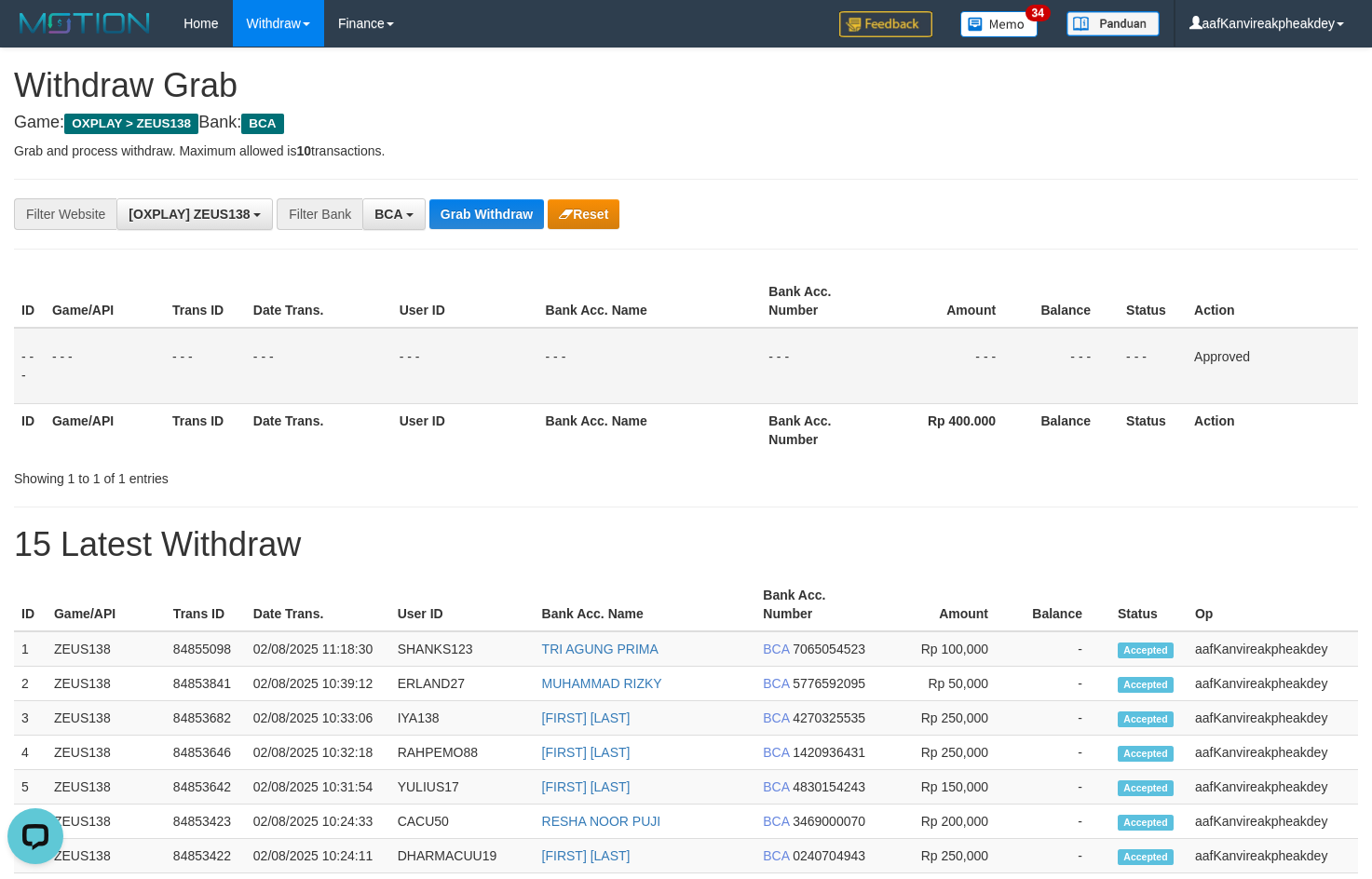 click on "**********" at bounding box center [572, 214] 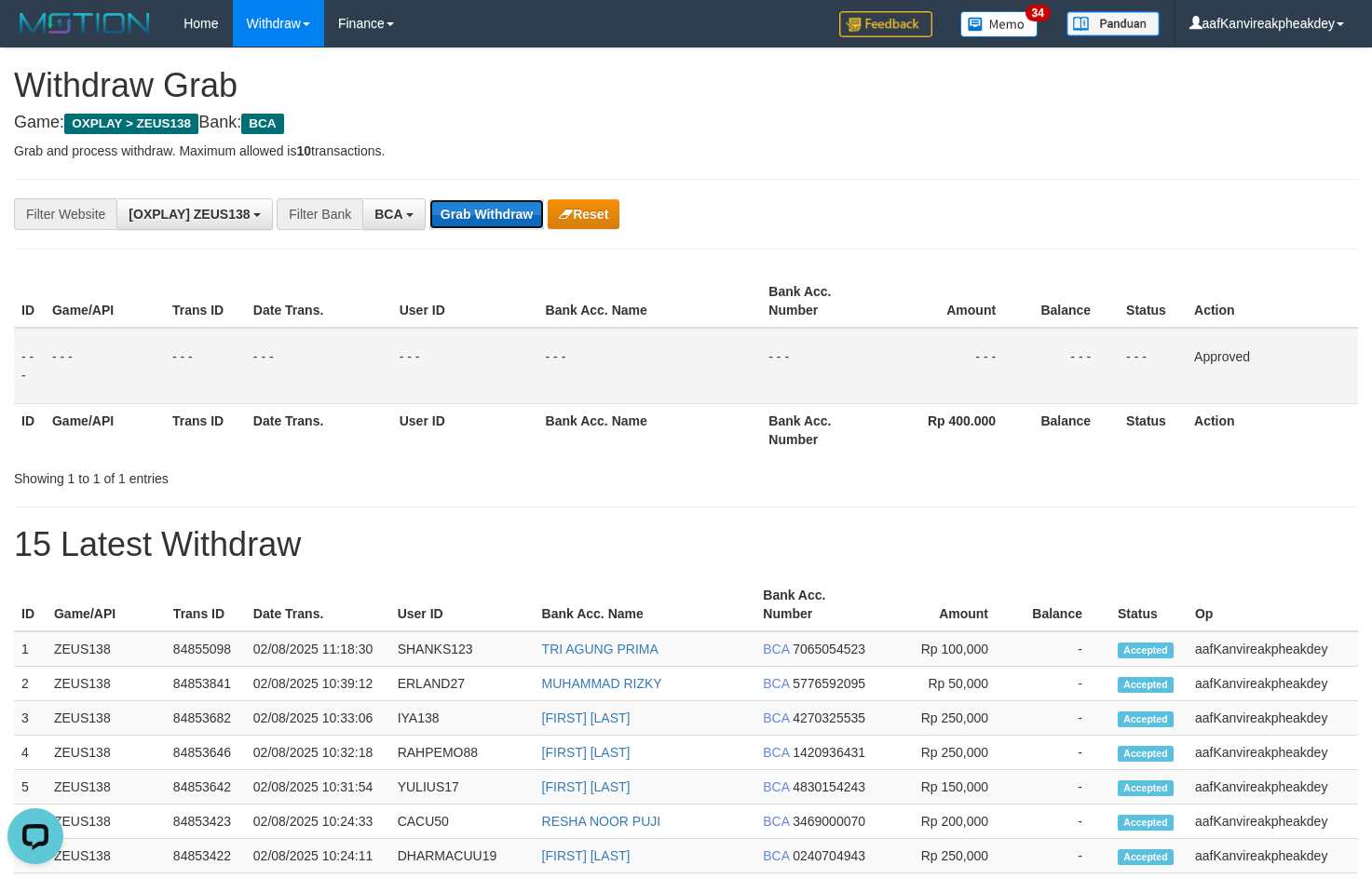 click on "Grab Withdraw" at bounding box center (486, 214) 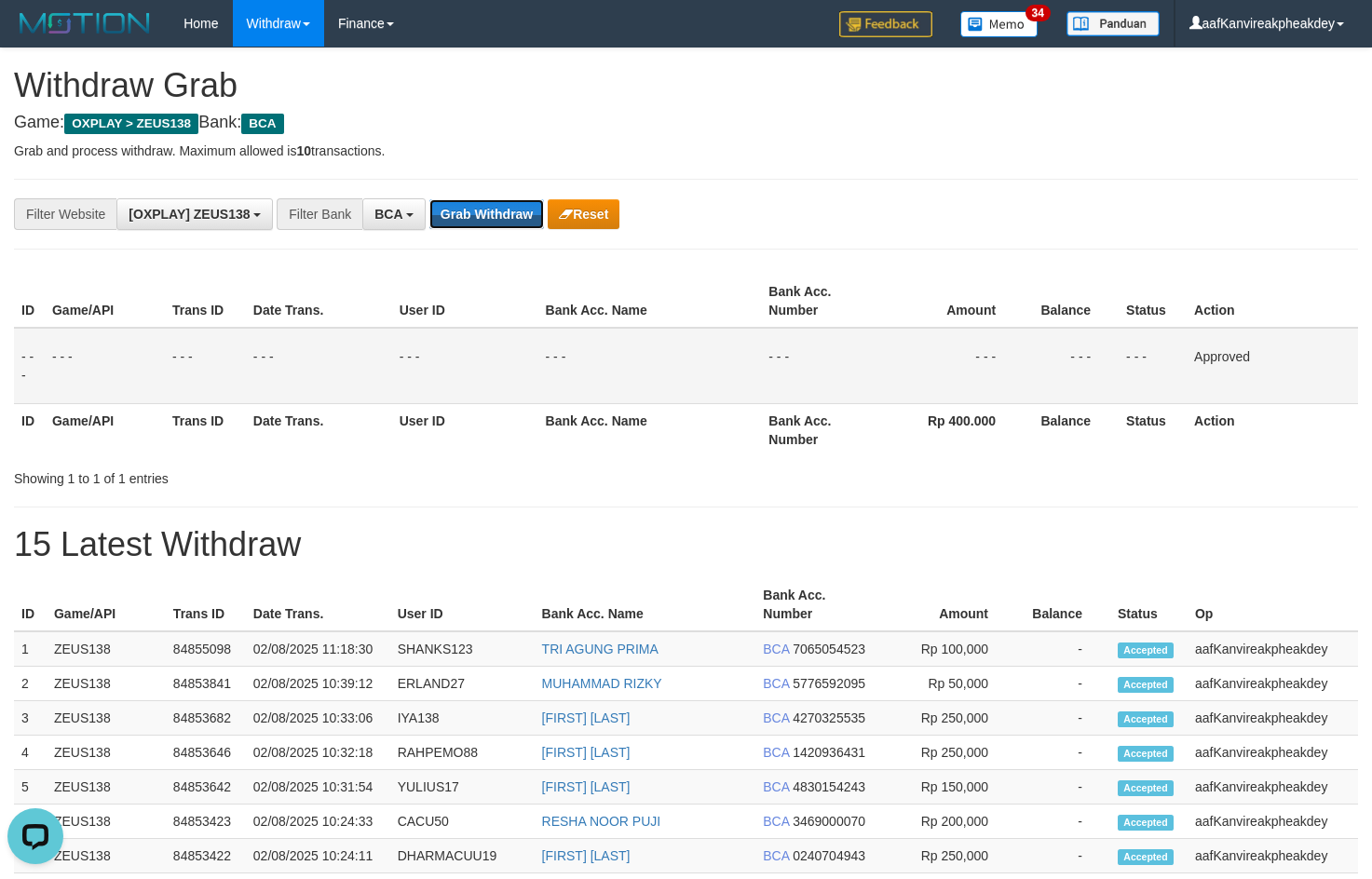 drag, startPoint x: 523, startPoint y: 213, endPoint x: 1379, endPoint y: 380, distance: 872.13818 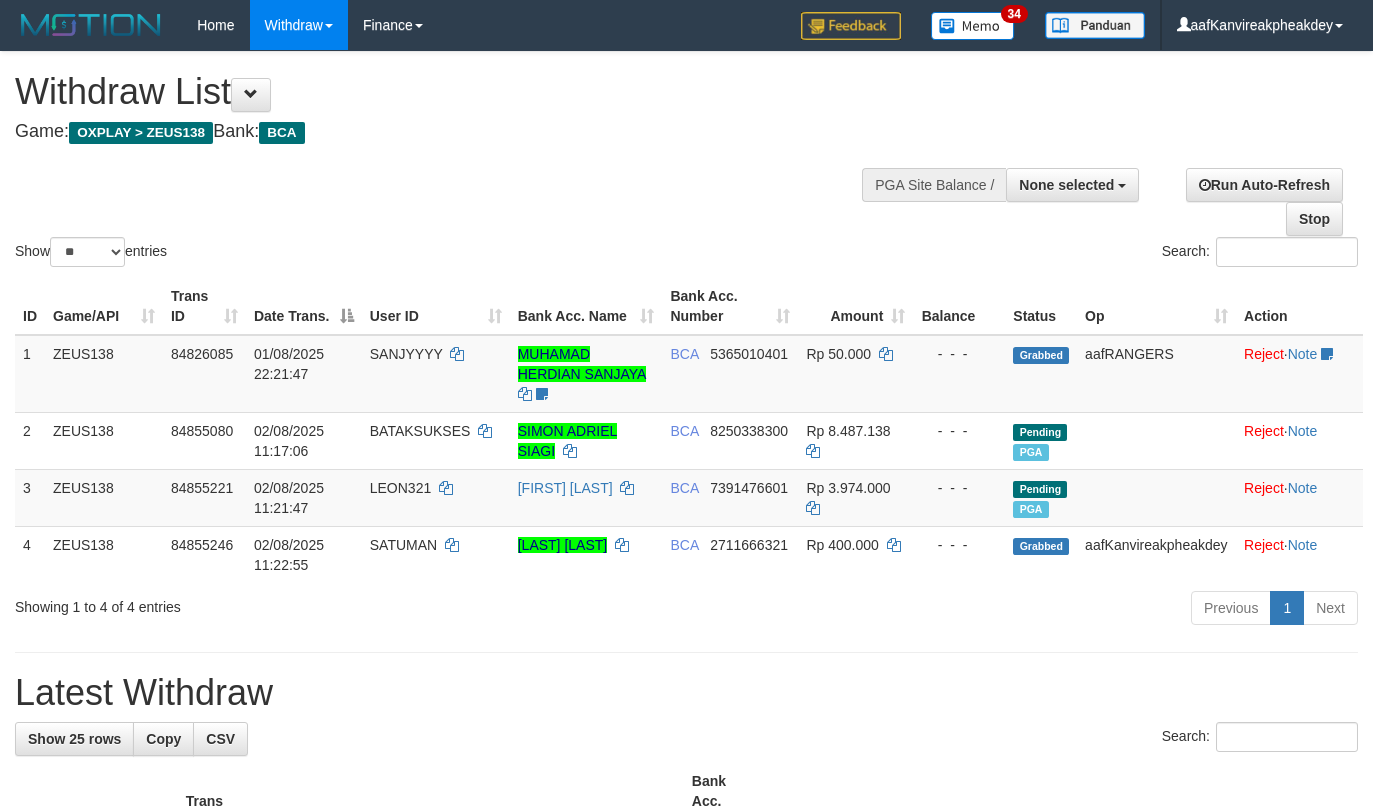 select 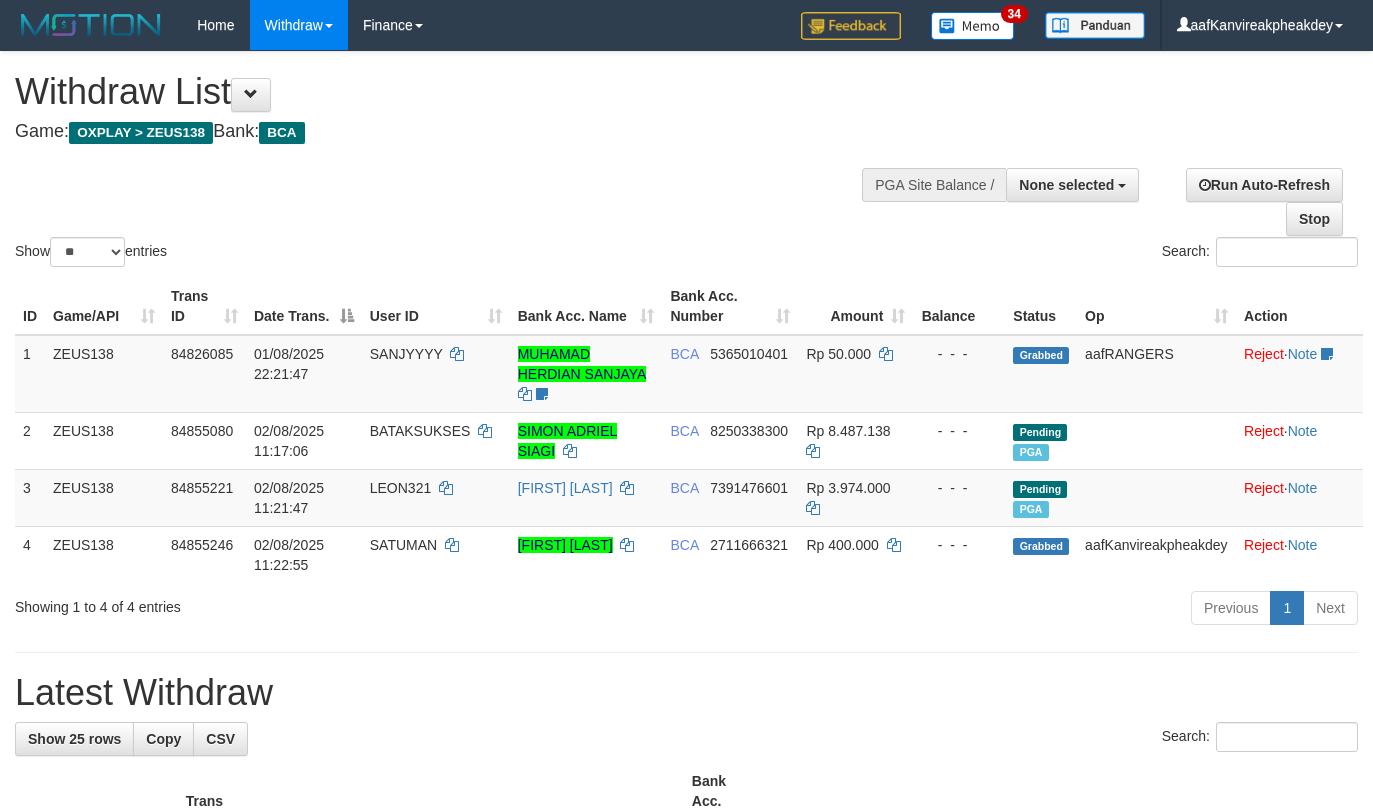 select 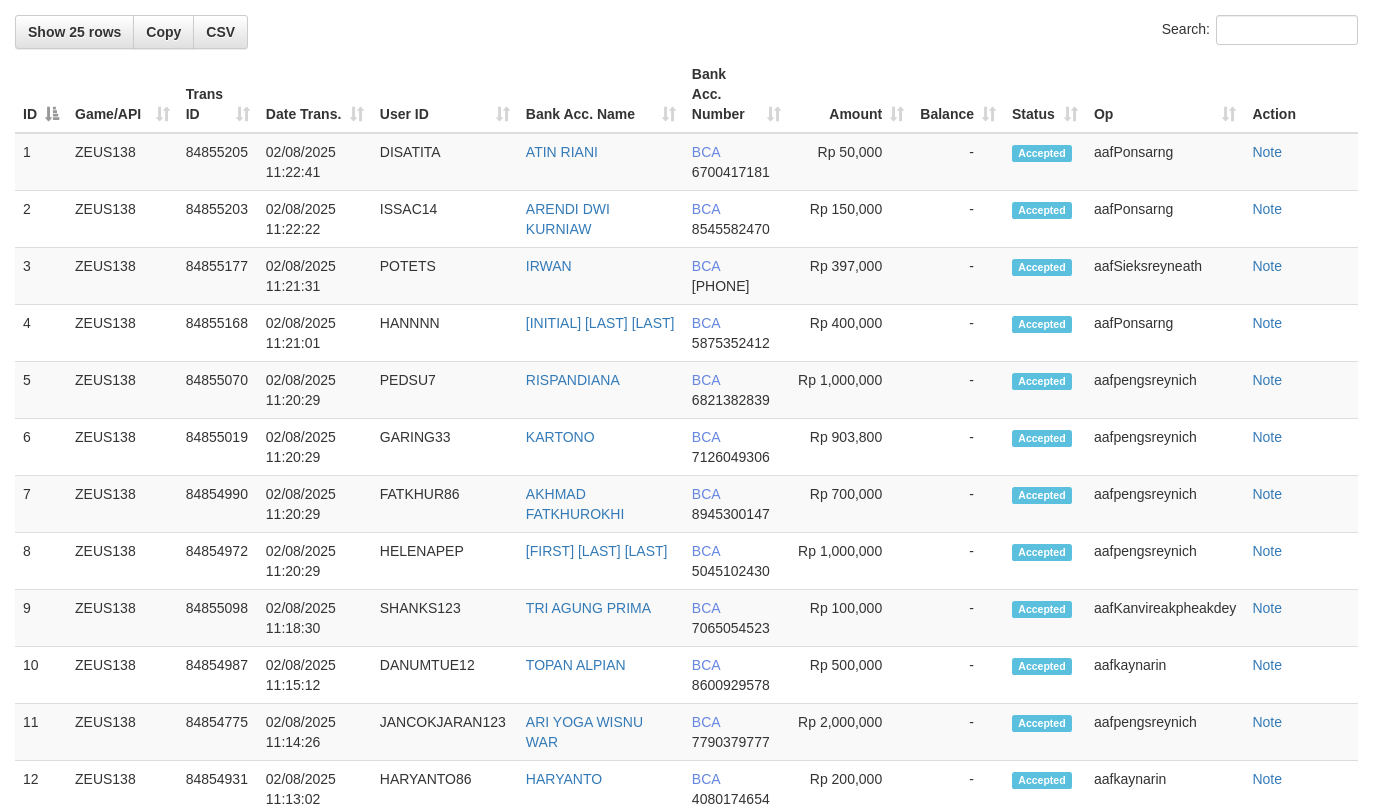 click on "Search:" at bounding box center (686, 32) 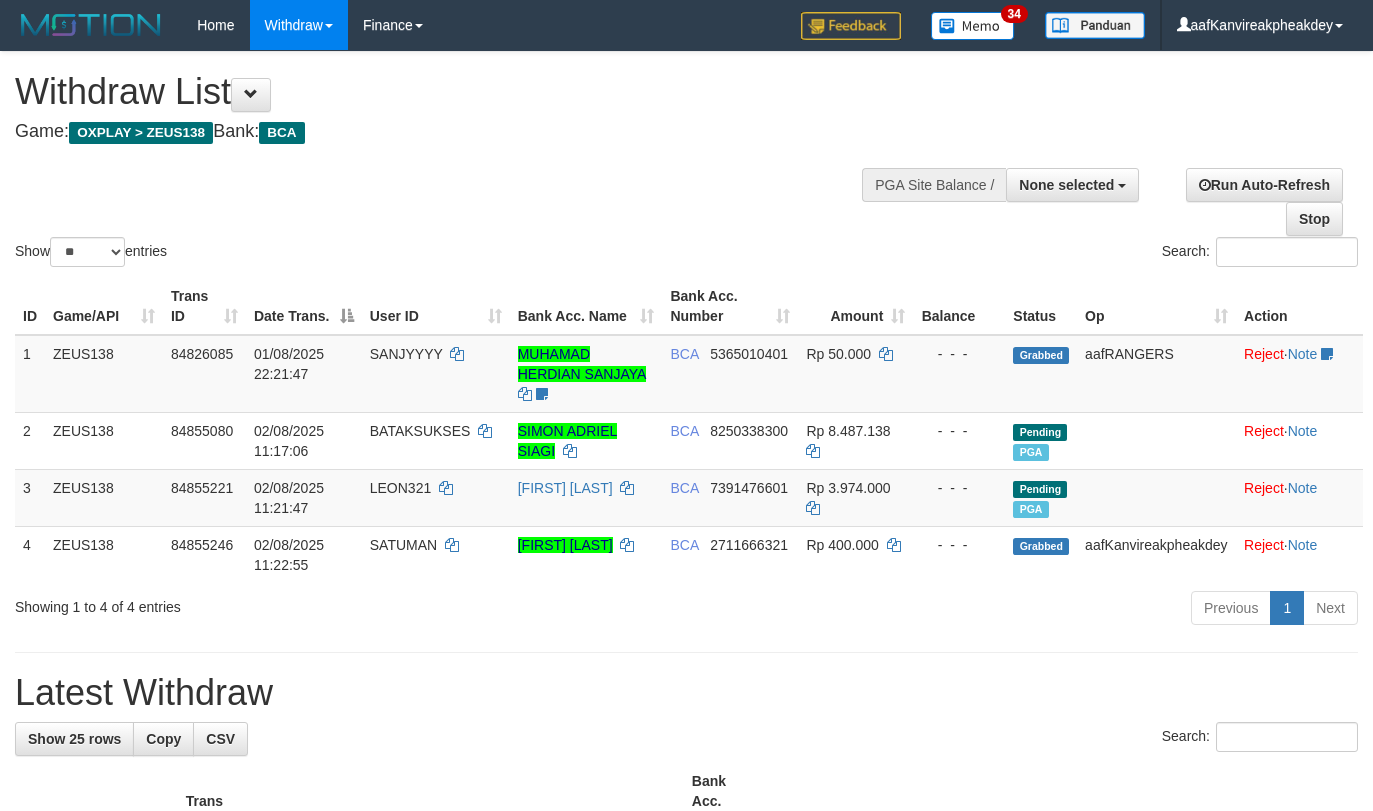 select 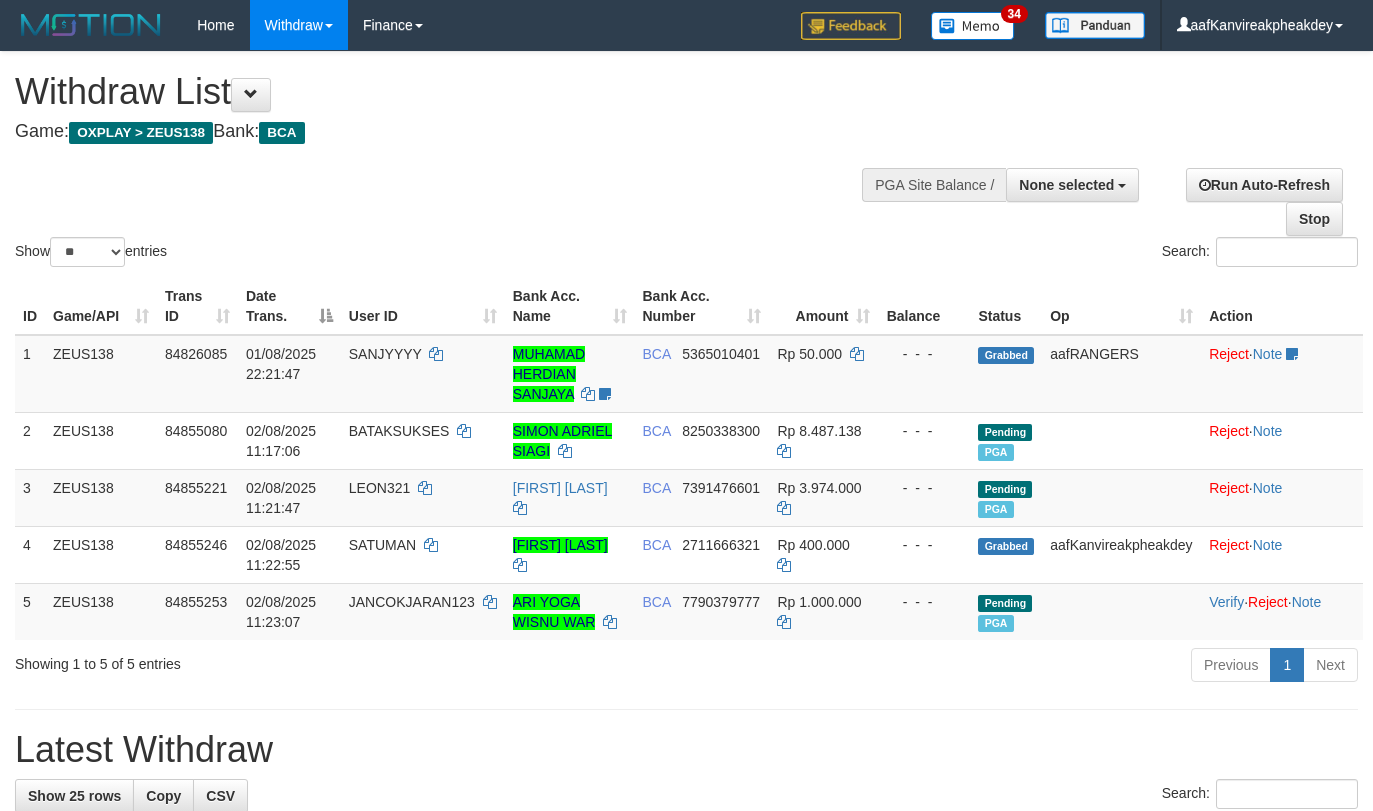select 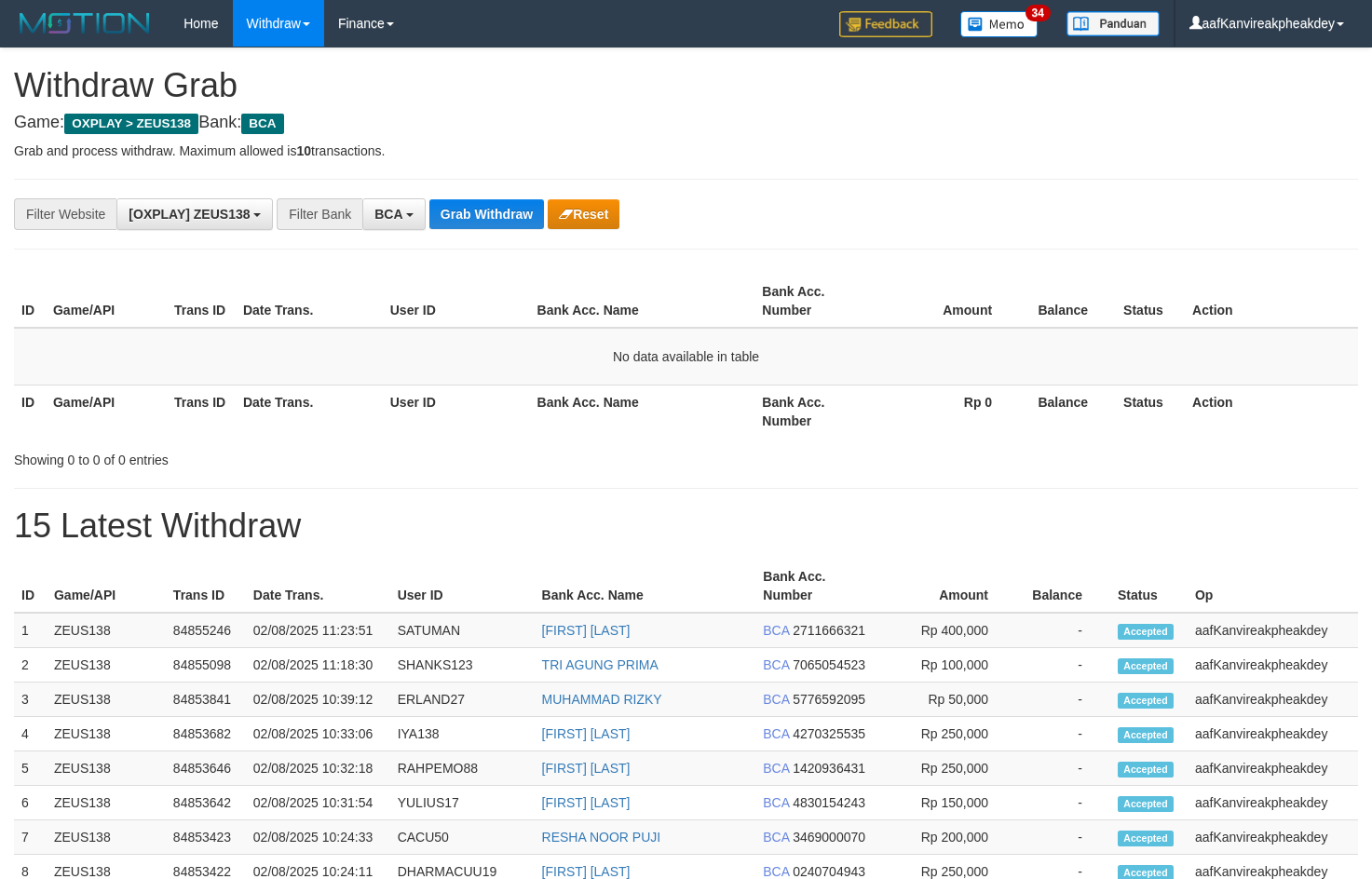 scroll, scrollTop: 0, scrollLeft: 0, axis: both 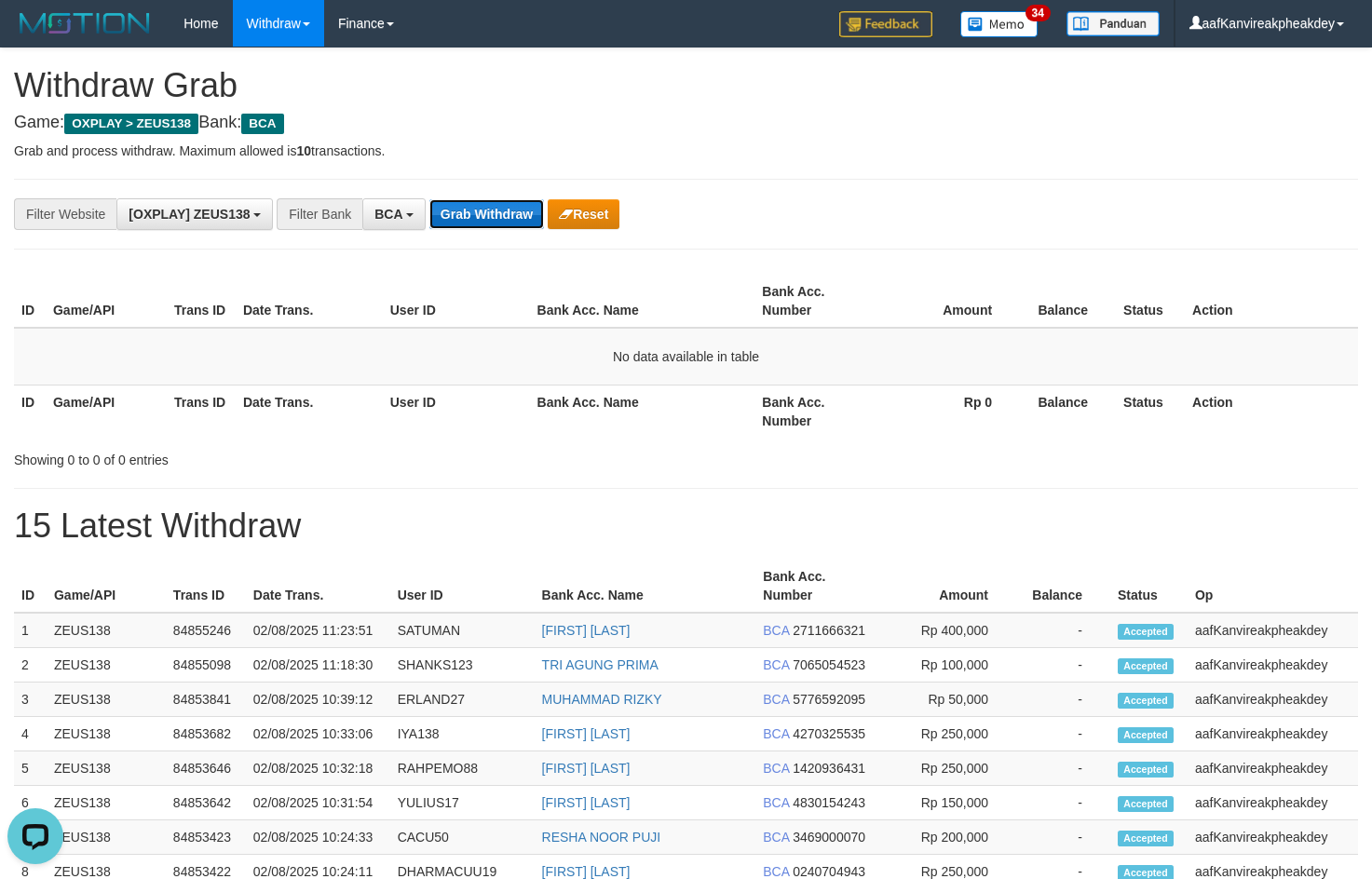 click on "Grab Withdraw" at bounding box center [486, 214] 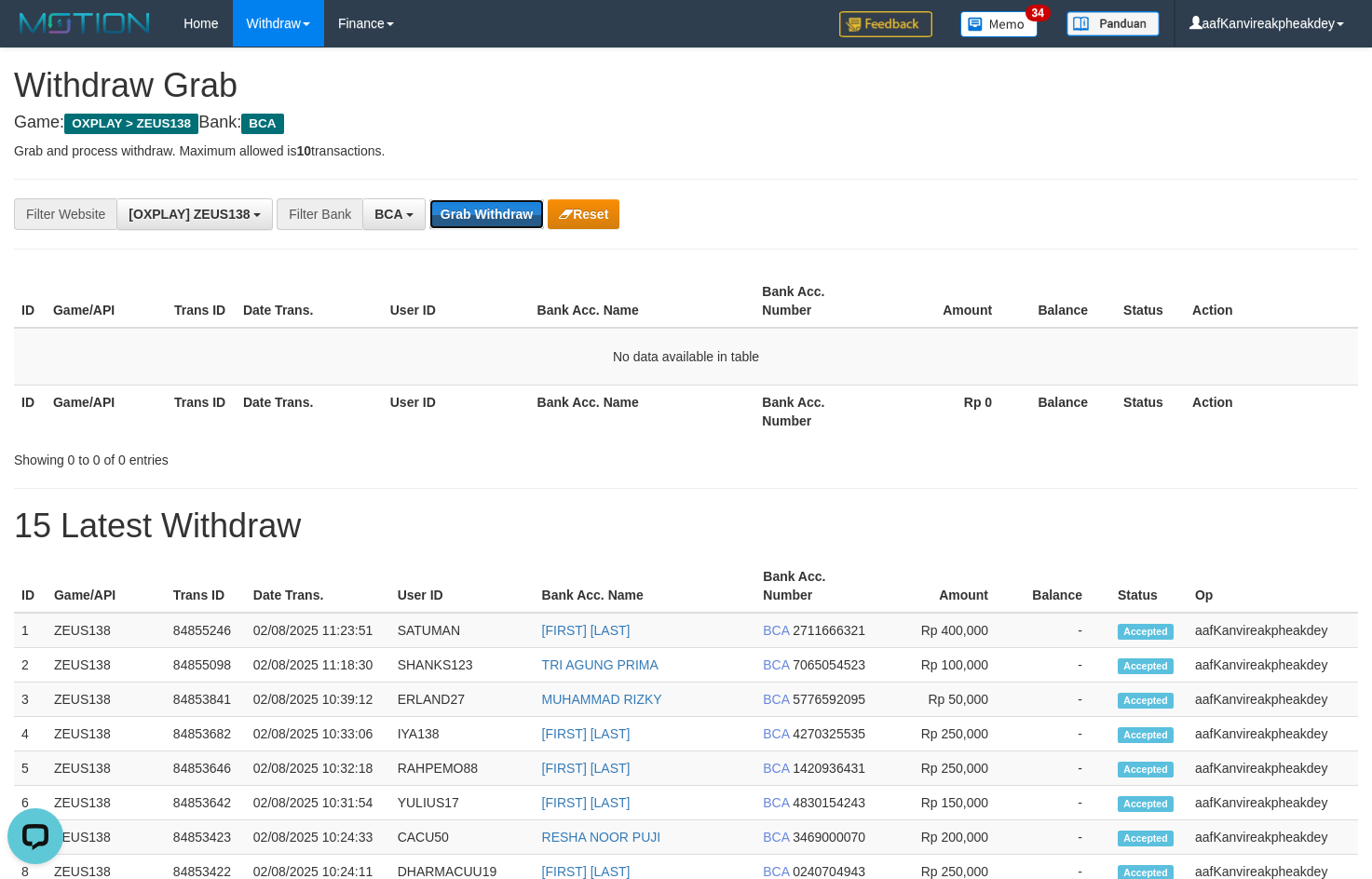 drag, startPoint x: 496, startPoint y: 214, endPoint x: 499, endPoint y: 236, distance: 22.203603 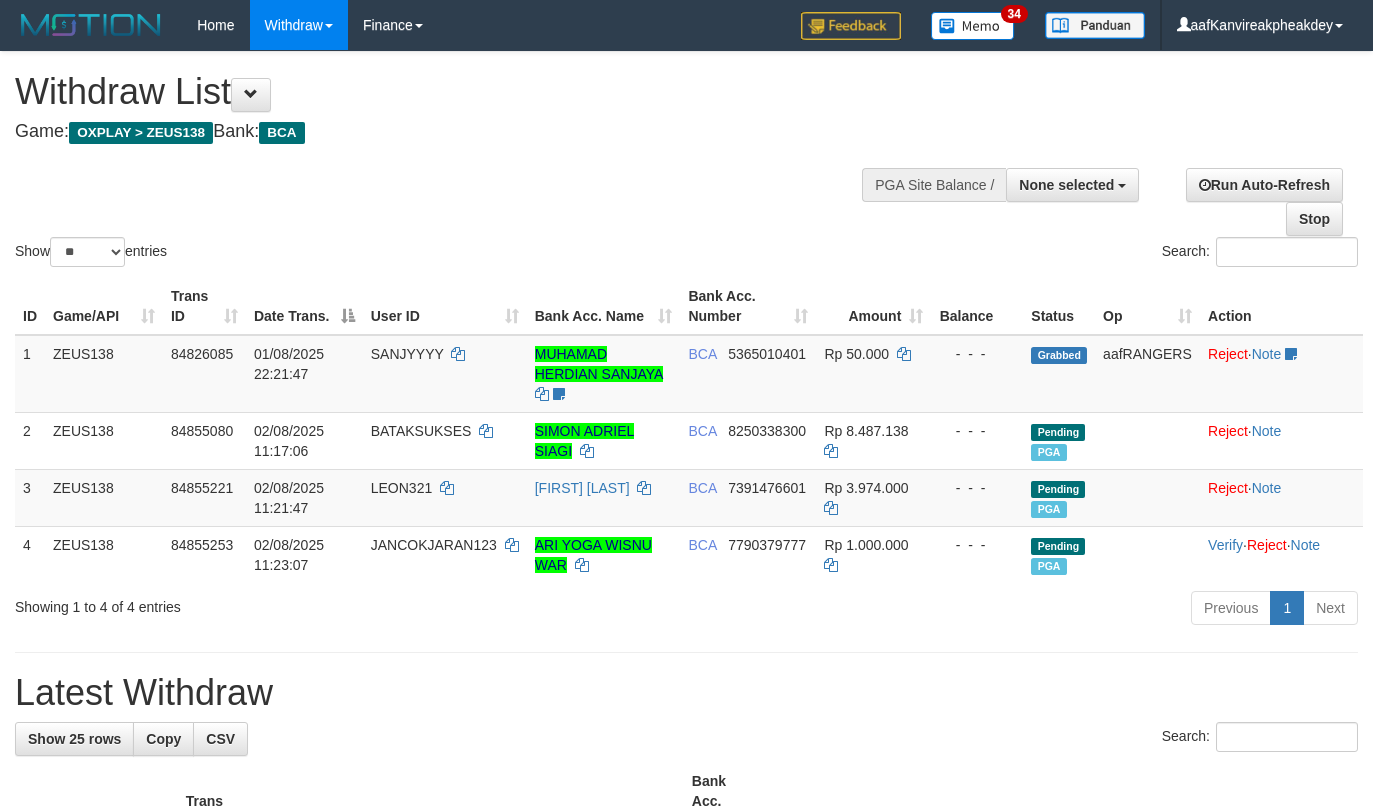 select 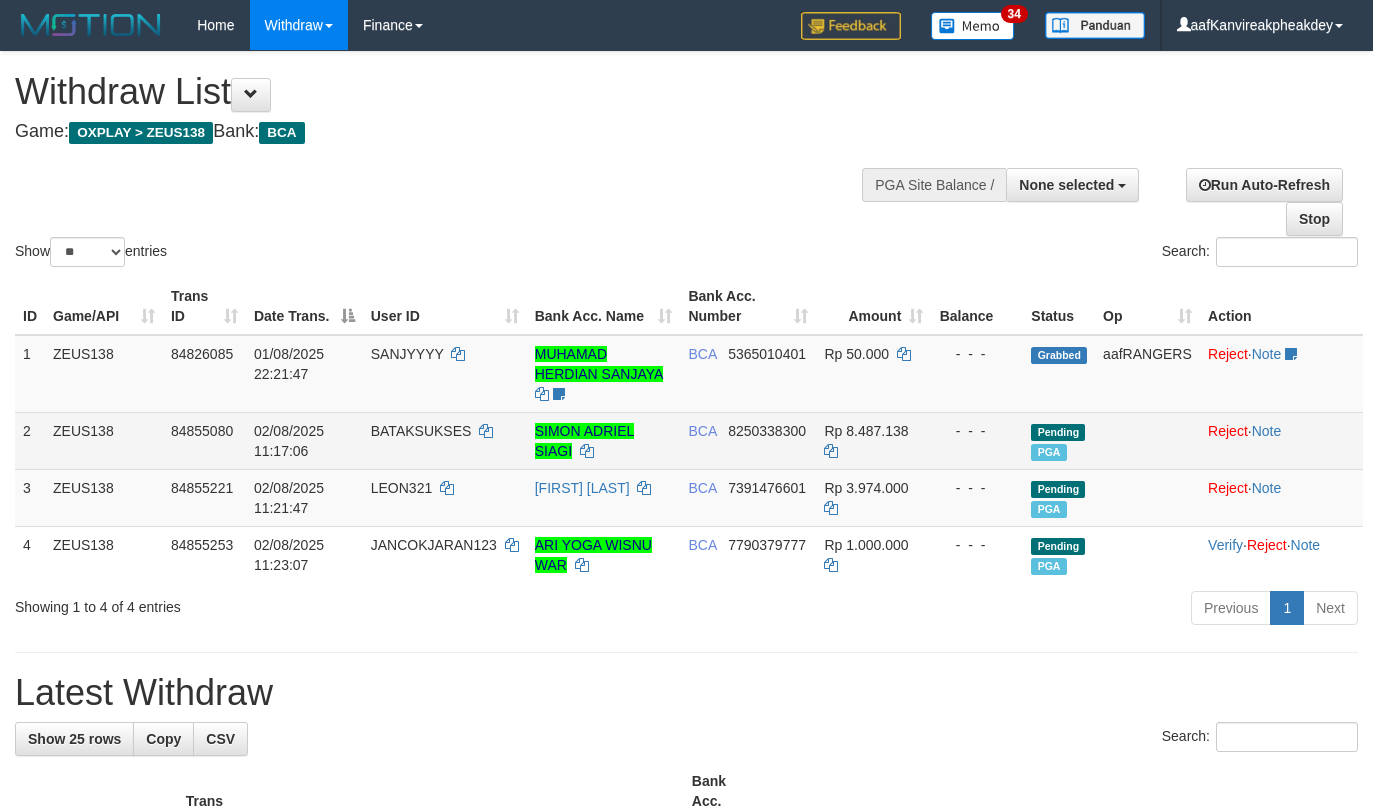 scroll, scrollTop: 0, scrollLeft: 0, axis: both 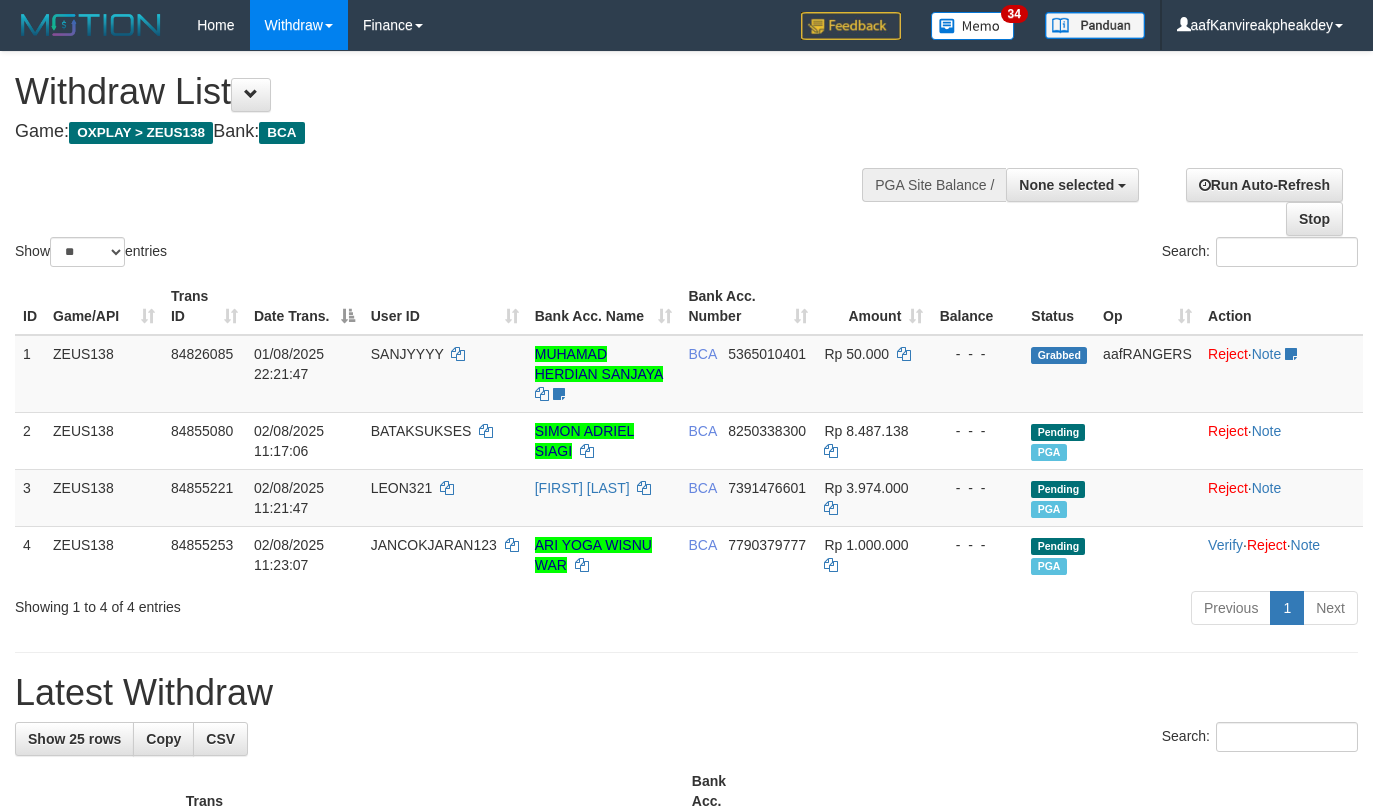 select 